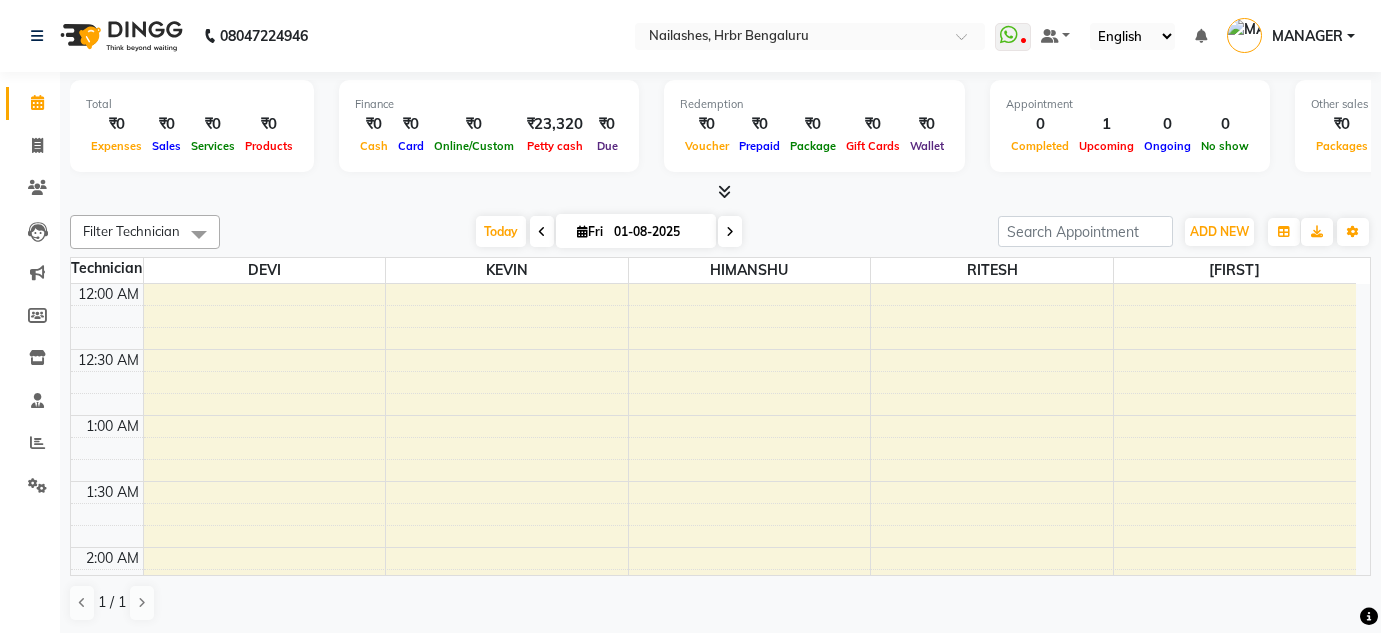 scroll, scrollTop: 0, scrollLeft: 0, axis: both 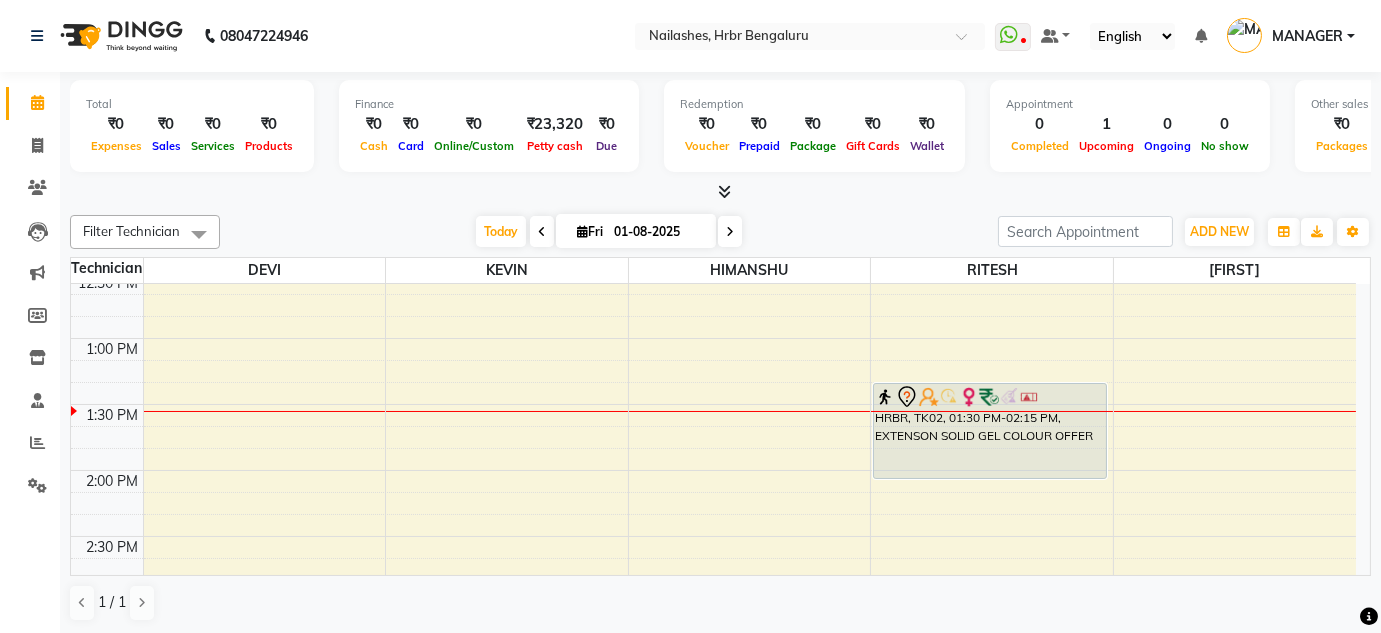click on "01-08-2025" at bounding box center [658, 232] 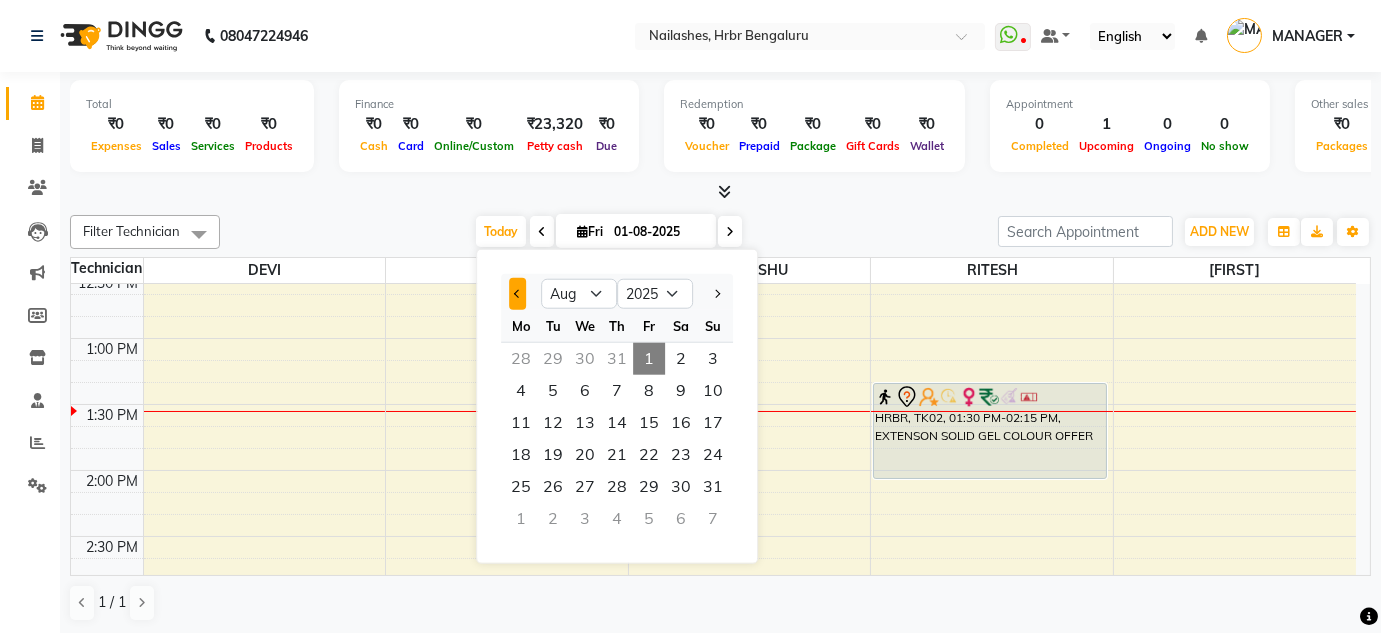 click at bounding box center (517, 294) 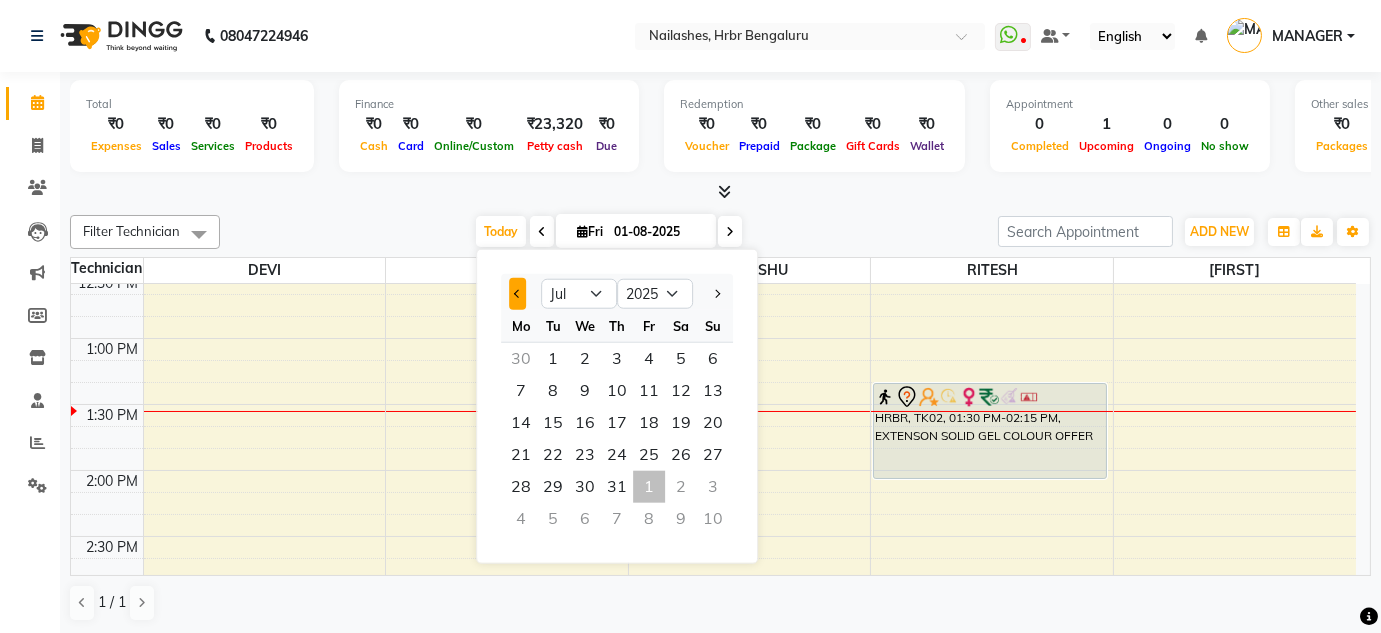 click at bounding box center (517, 294) 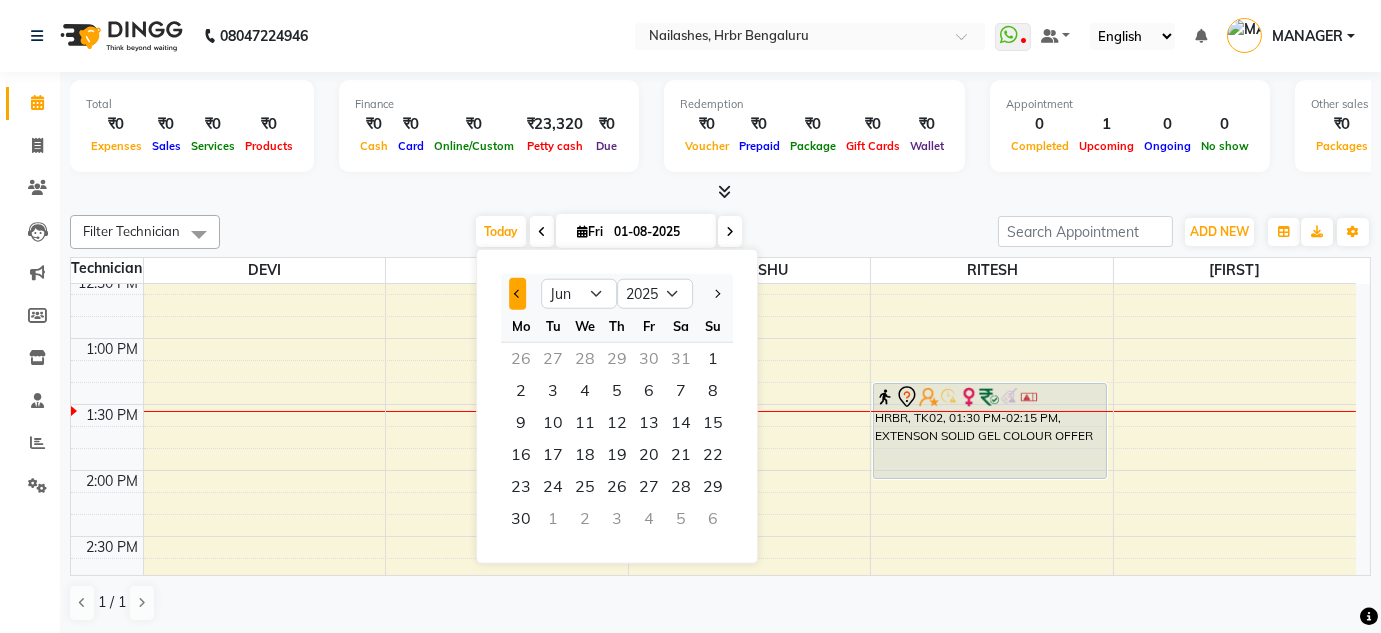 click at bounding box center (517, 294) 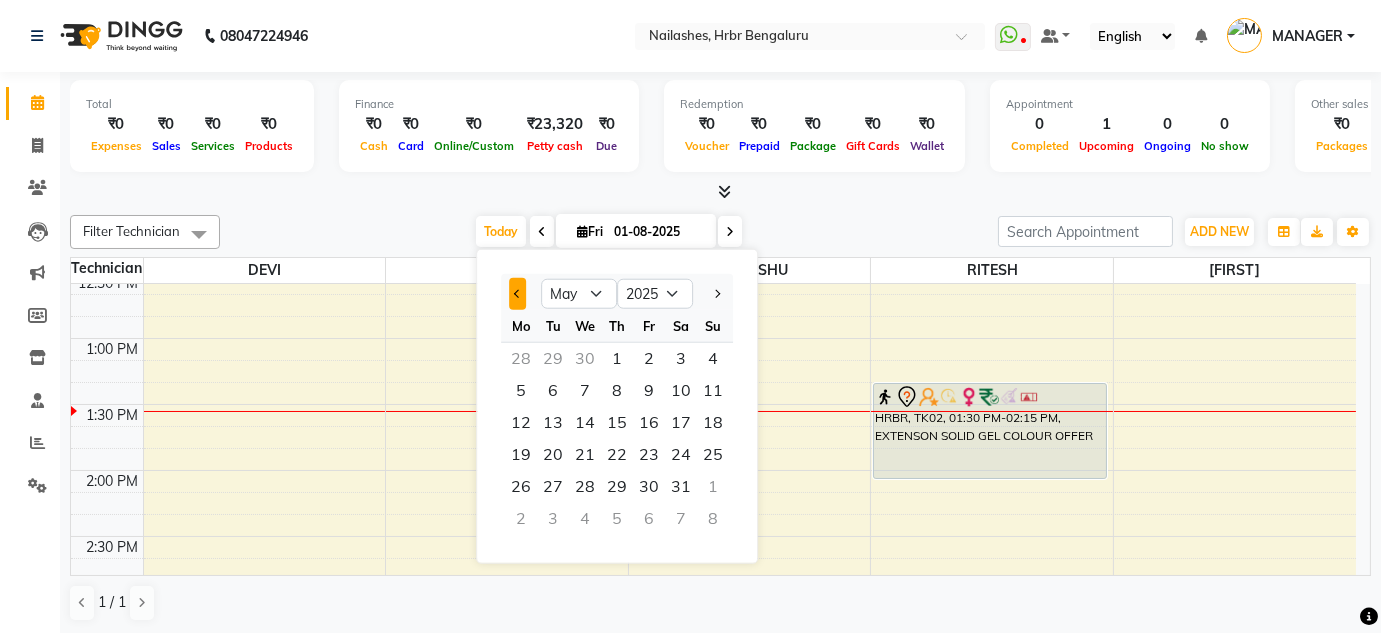 click at bounding box center [517, 294] 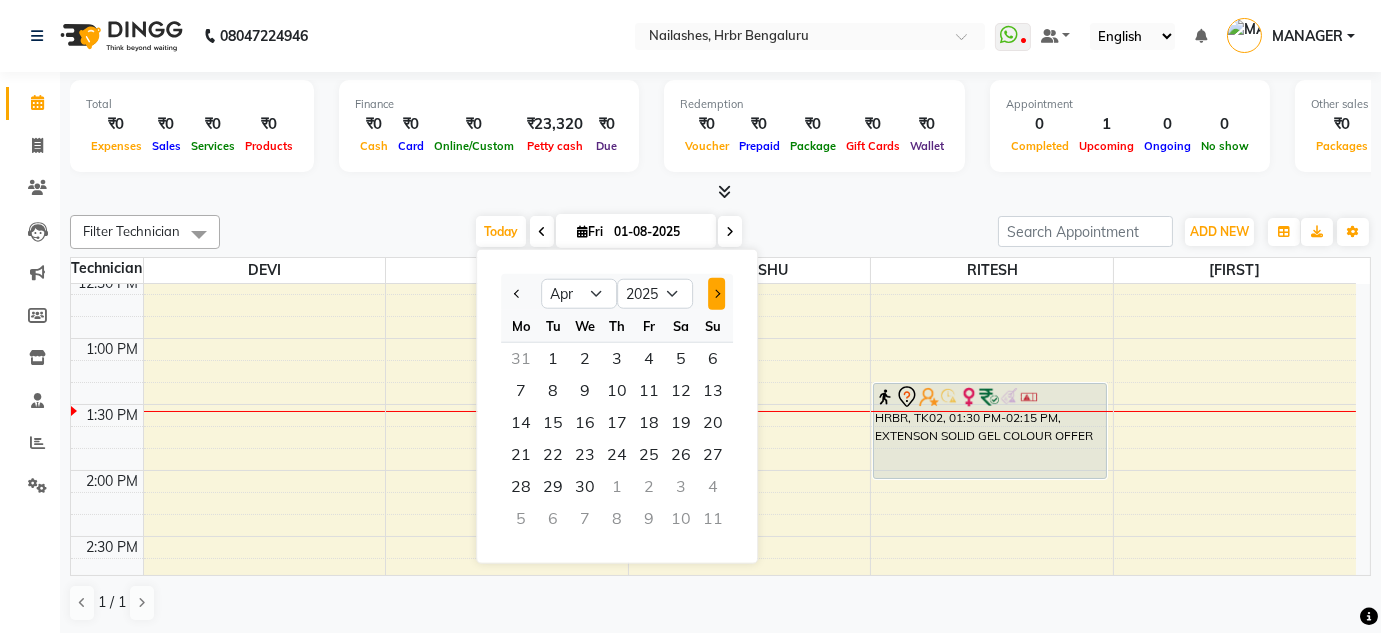 click at bounding box center (716, 294) 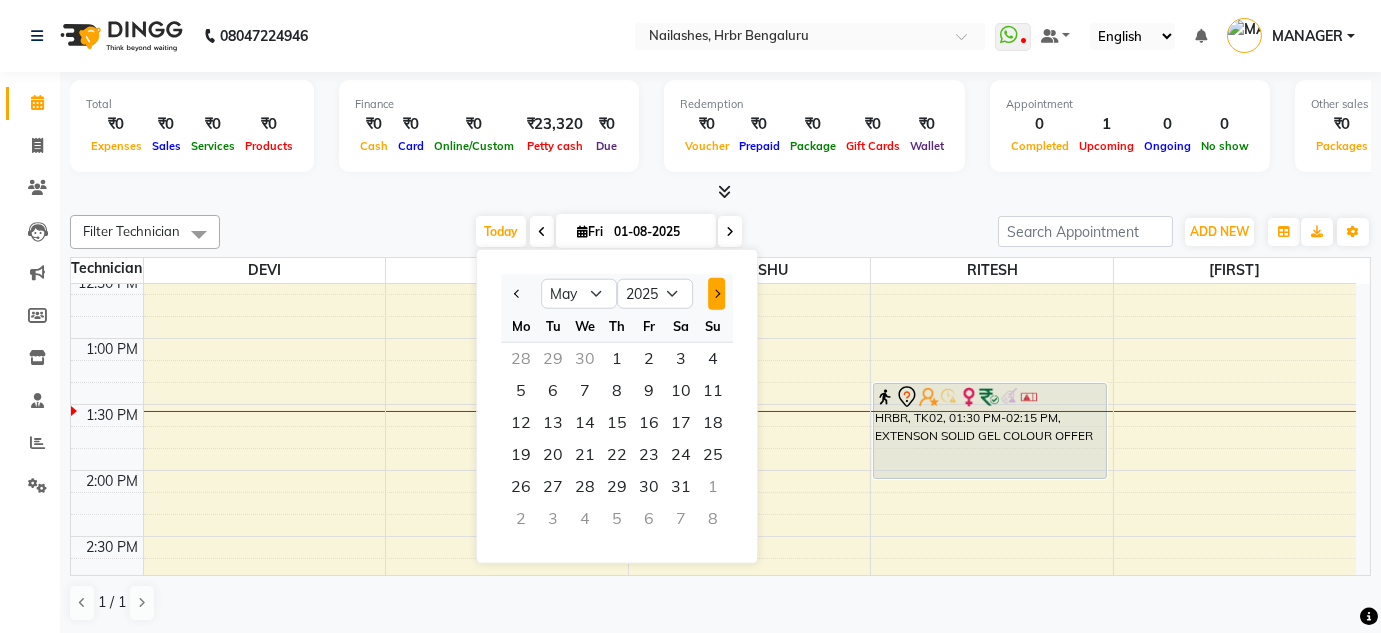 click at bounding box center (716, 294) 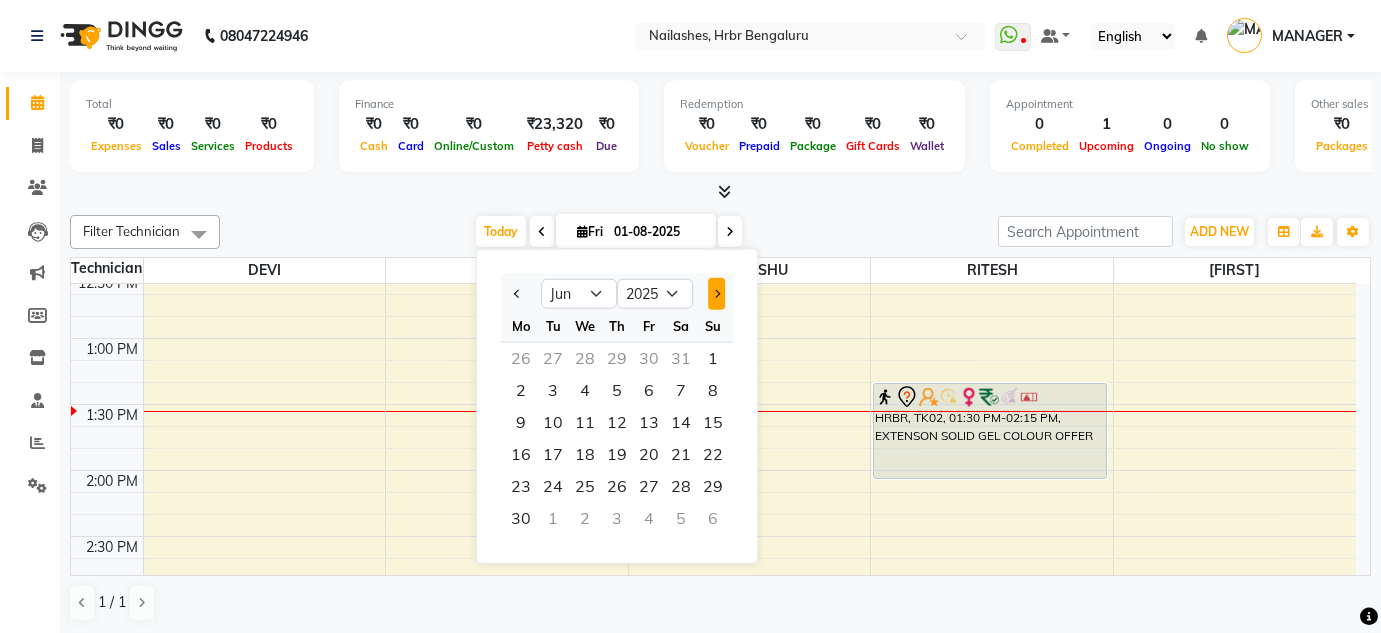 click at bounding box center [716, 294] 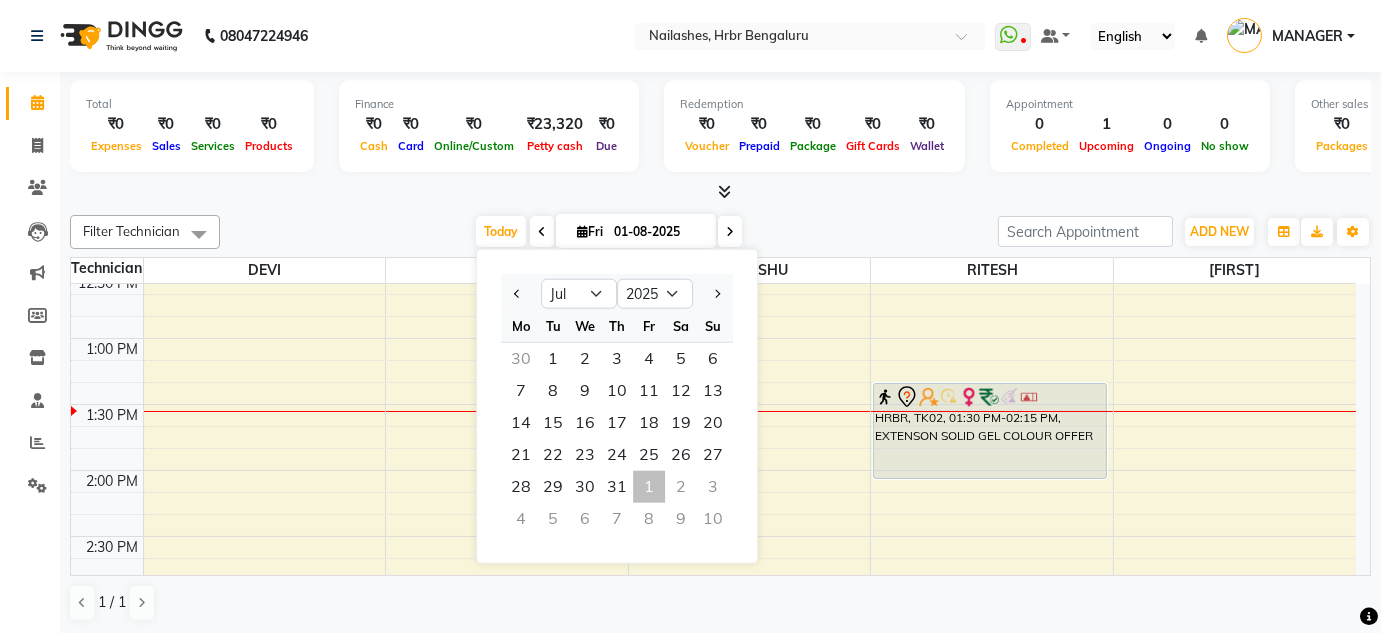 click at bounding box center [713, 294] 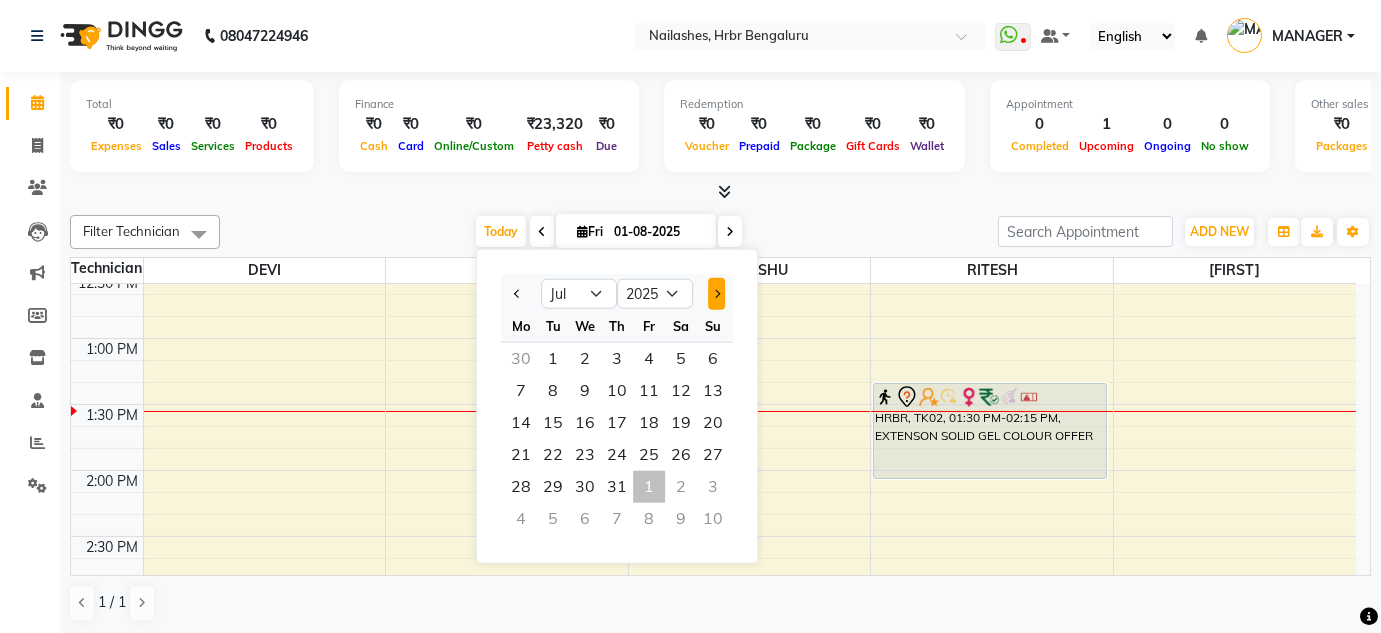 click at bounding box center (716, 294) 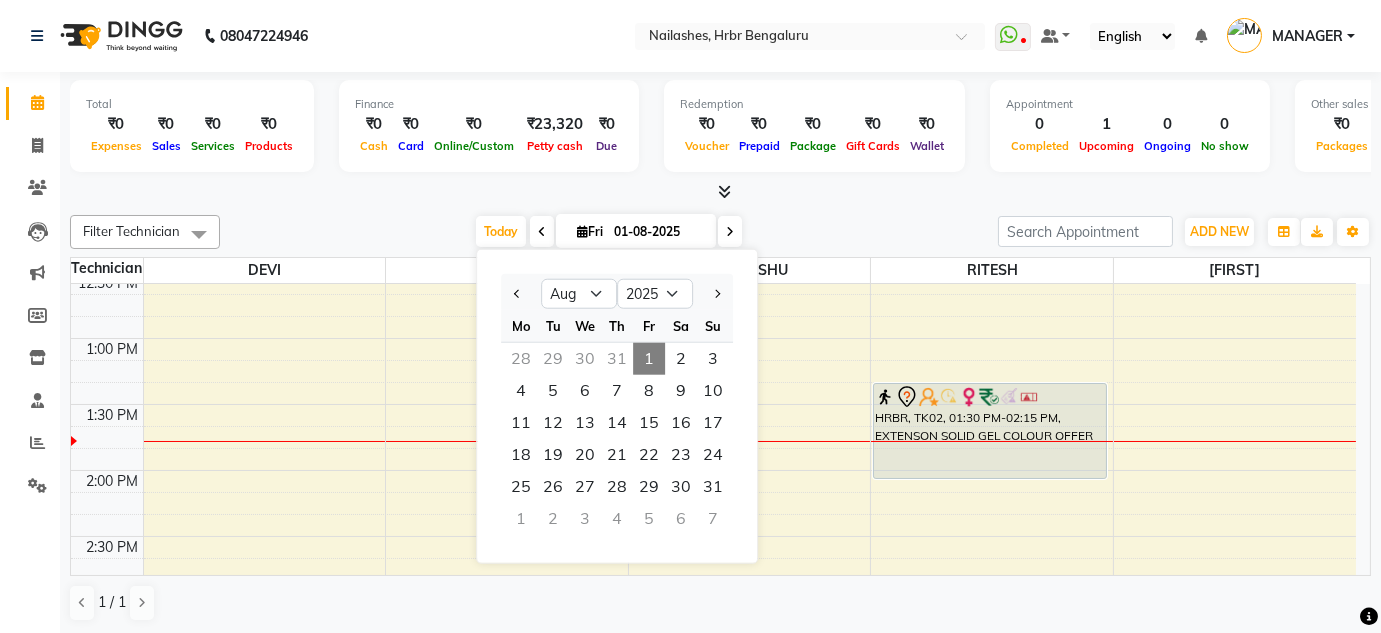 click at bounding box center [720, 192] 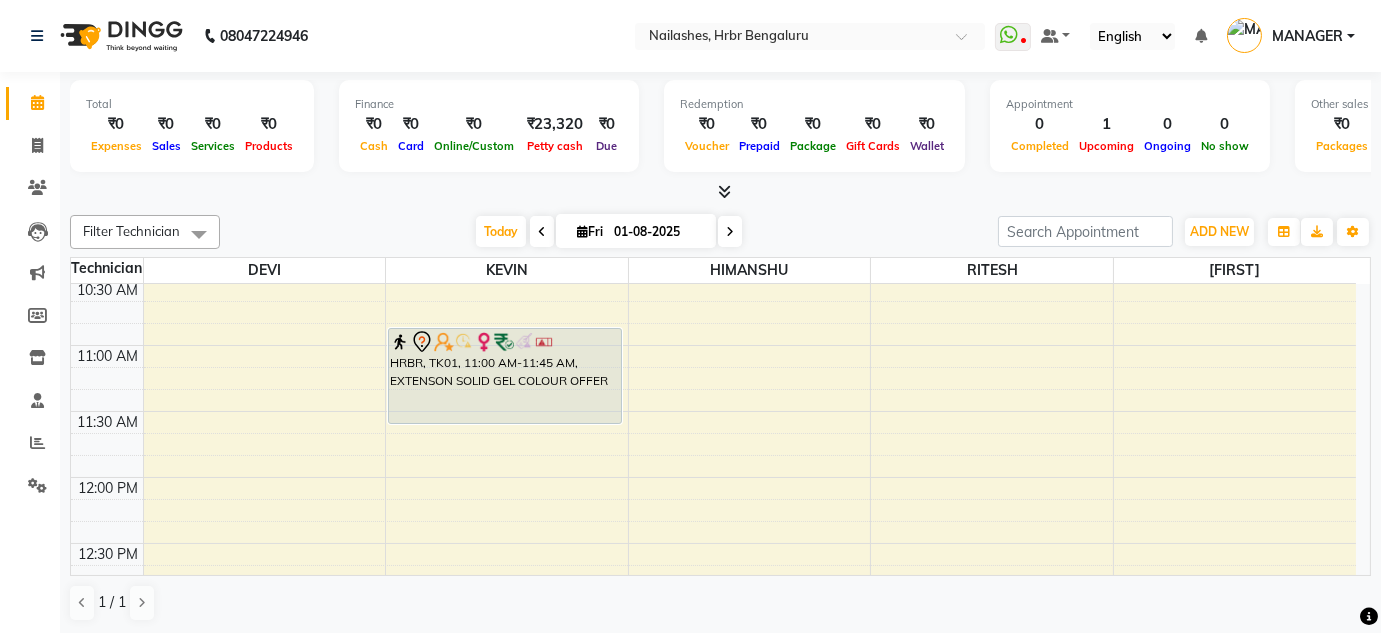 scroll, scrollTop: 1414, scrollLeft: 0, axis: vertical 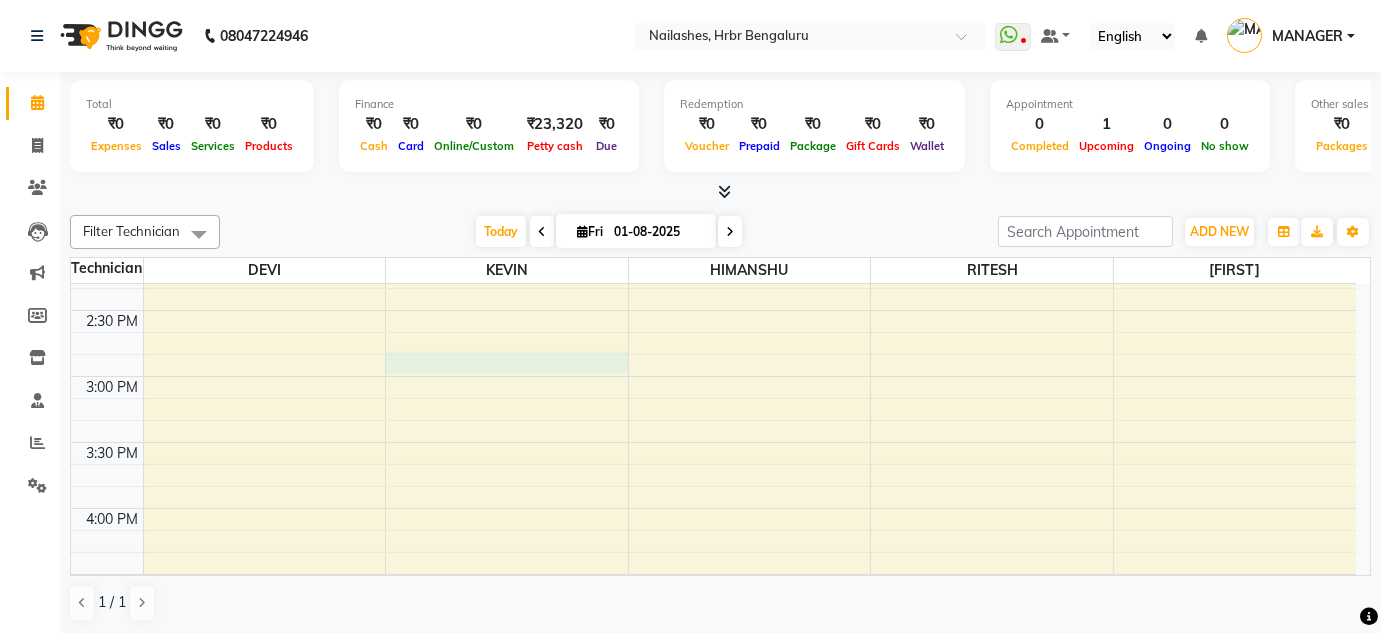 click on "HRBR, TK01, [TIME]-[TIME], EXTENSON SOLID GEL COLOUR OFFER             HRBR, TK02, [TIME]-[TIME], EXTENSON SOLID GEL COLOUR OFFER" at bounding box center [713, -152] 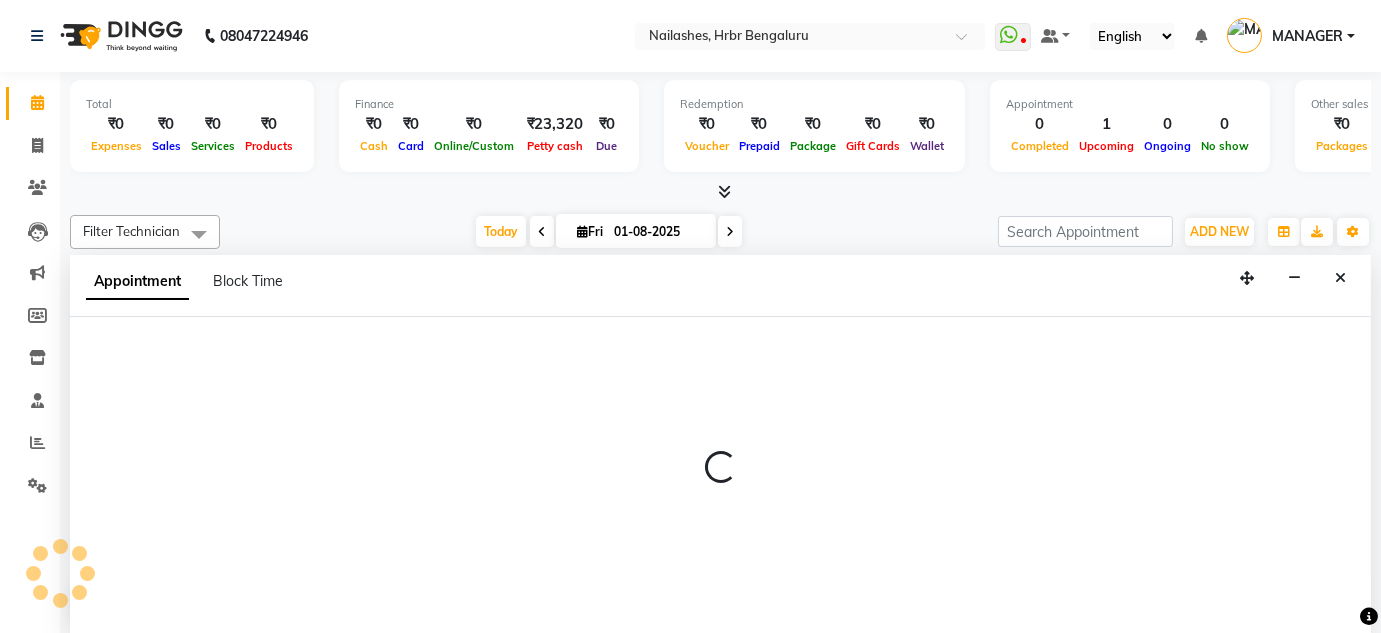 scroll, scrollTop: 1, scrollLeft: 0, axis: vertical 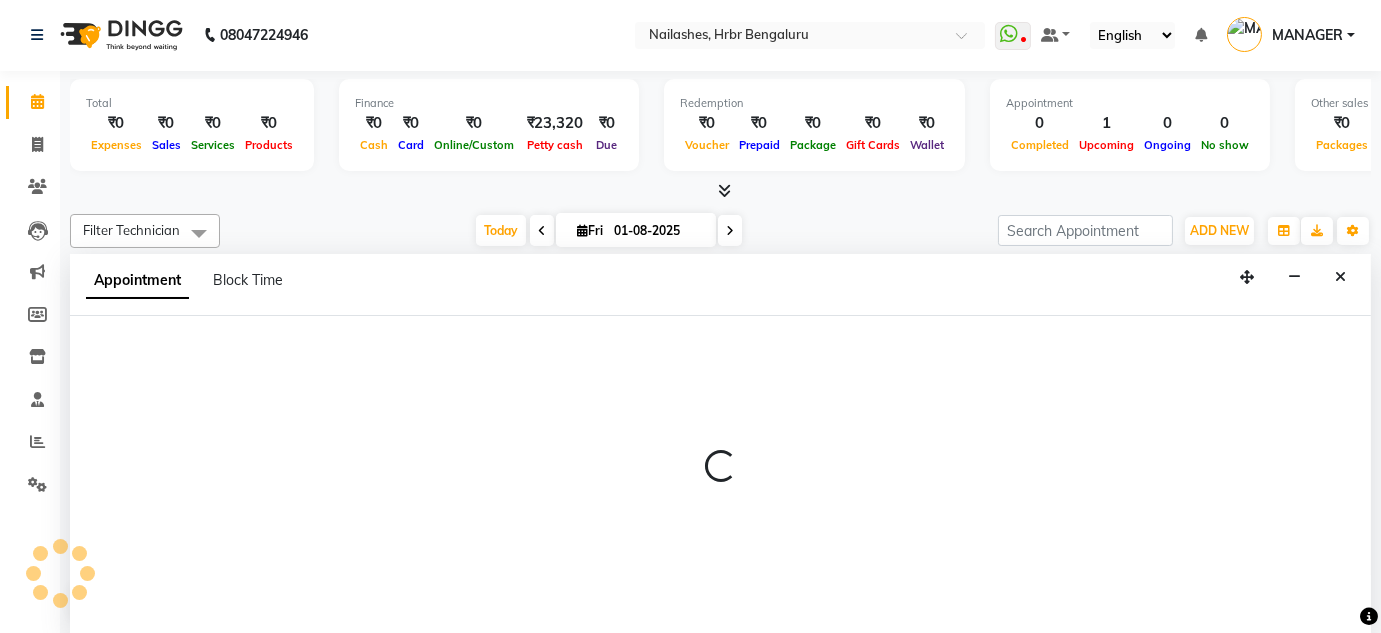 select on "77431" 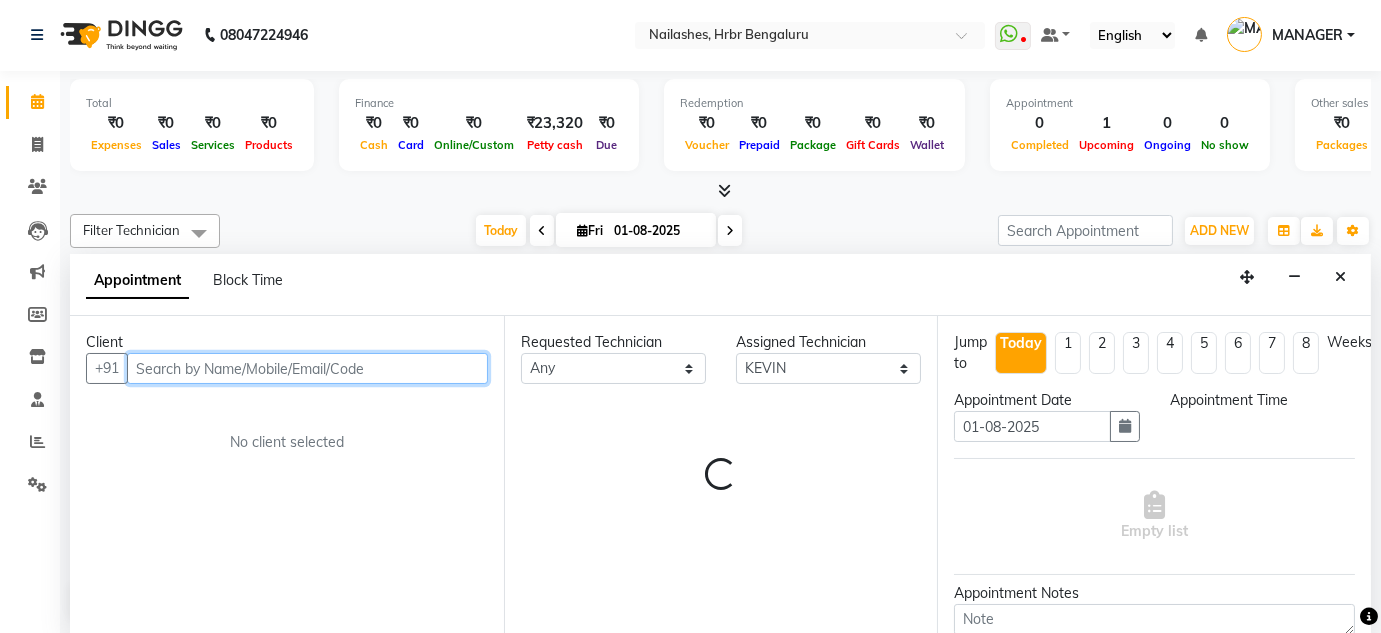 select on "900" 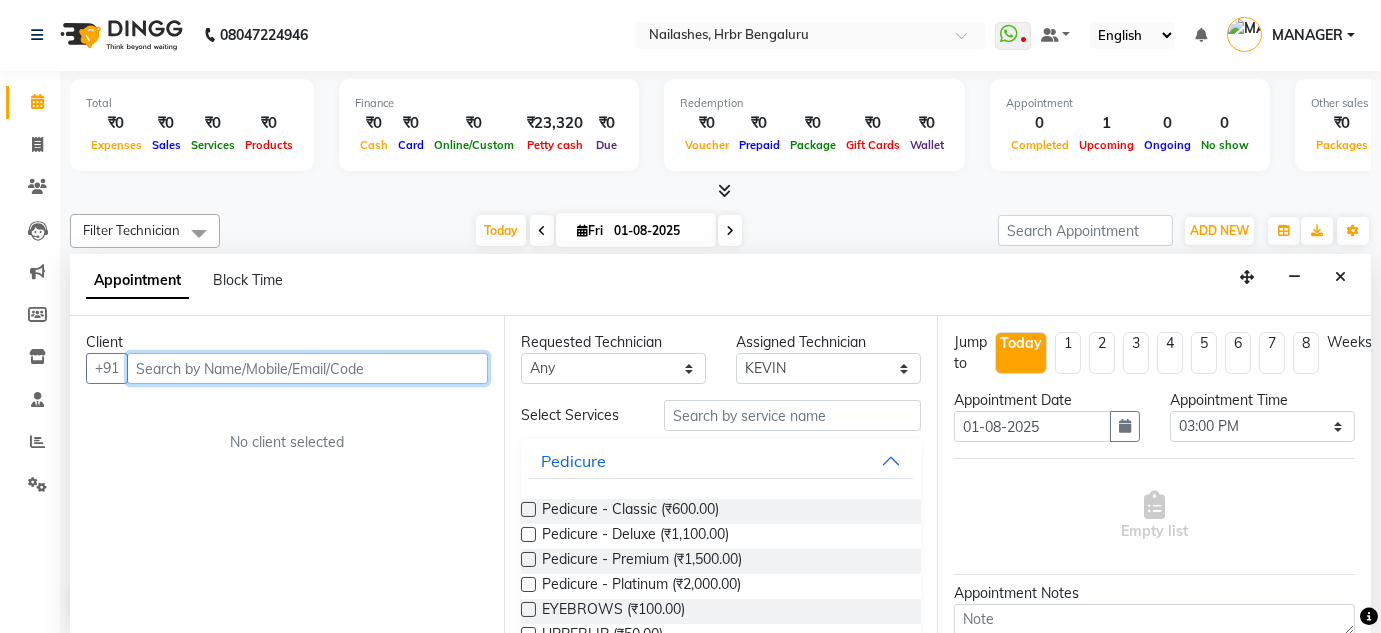 click at bounding box center (307, 368) 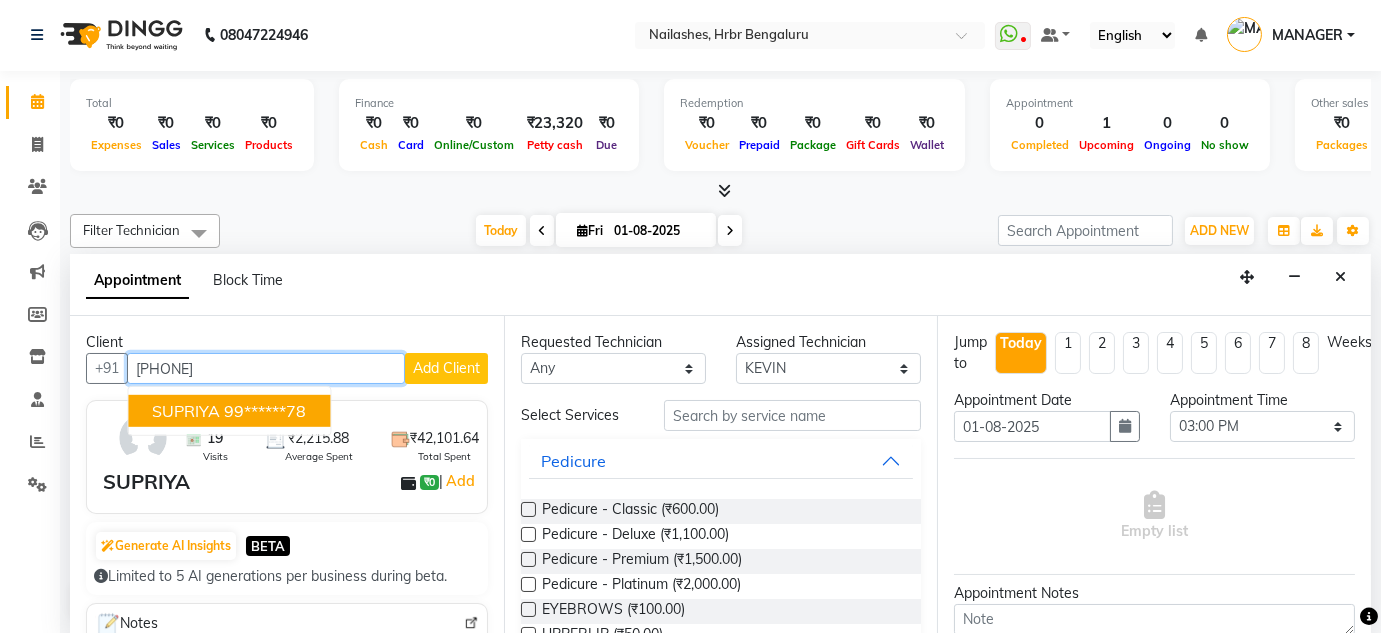 click on "[FIRST] [PHONE]" at bounding box center (229, 411) 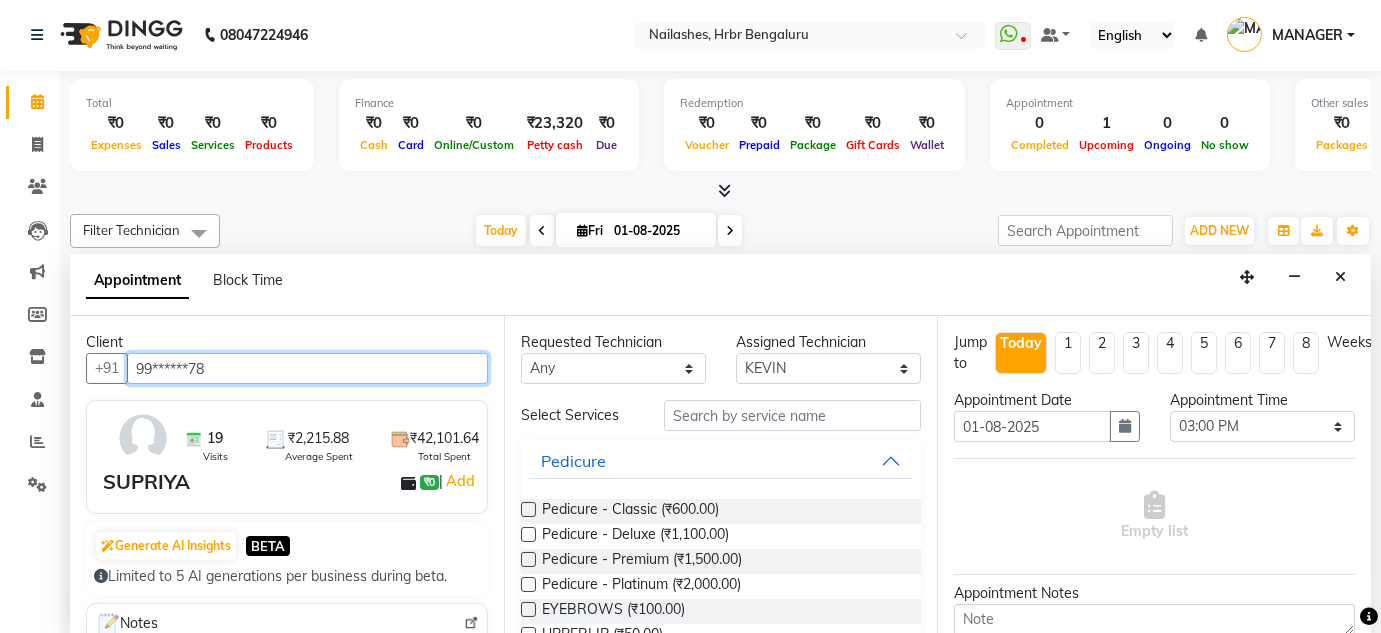 type on "99******78" 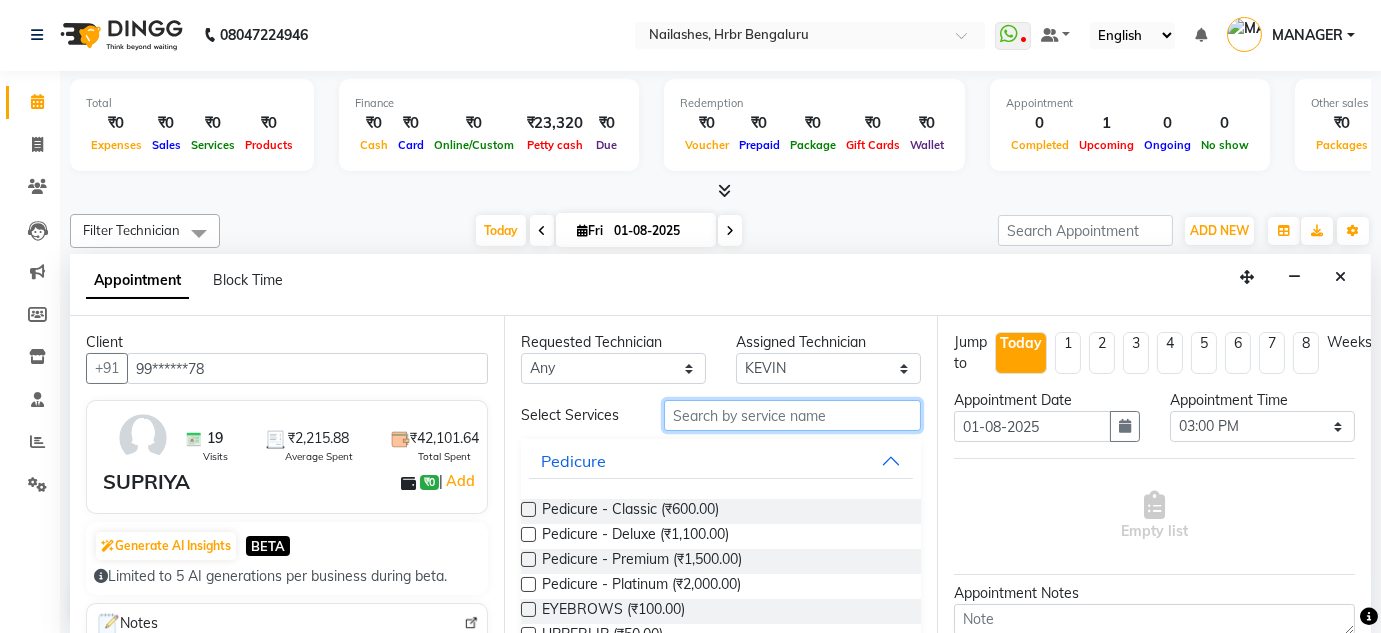 click at bounding box center (792, 415) 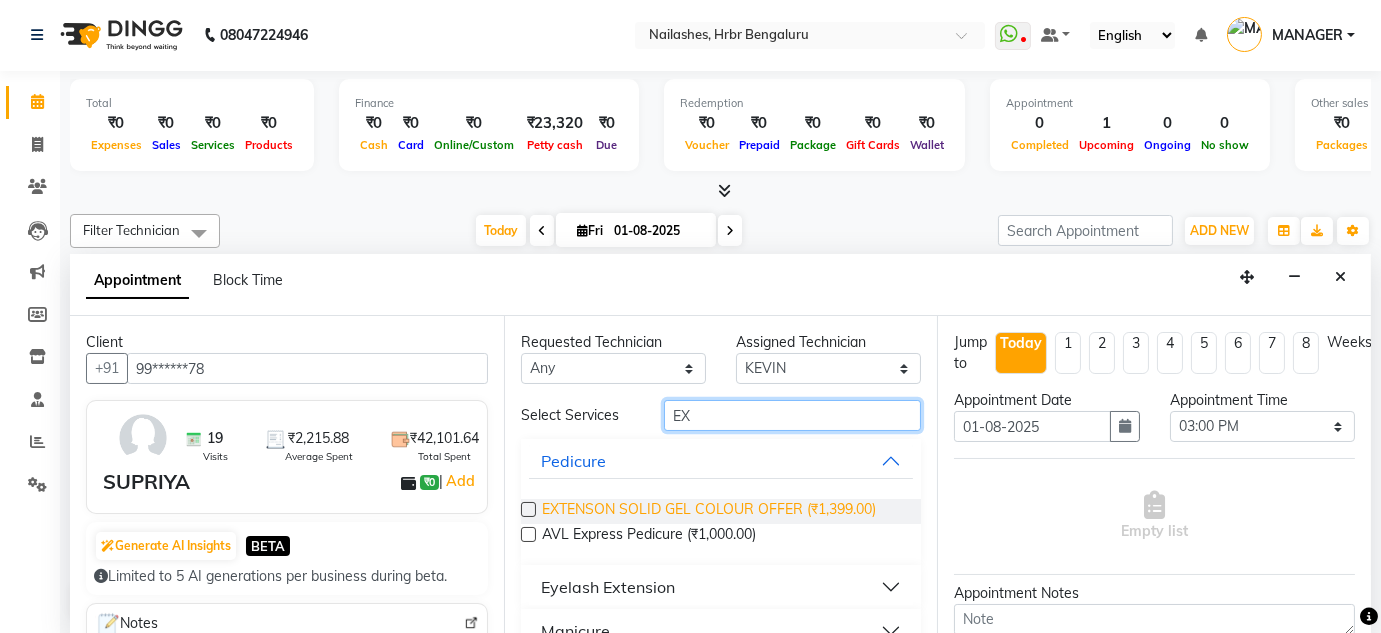 type on "EX" 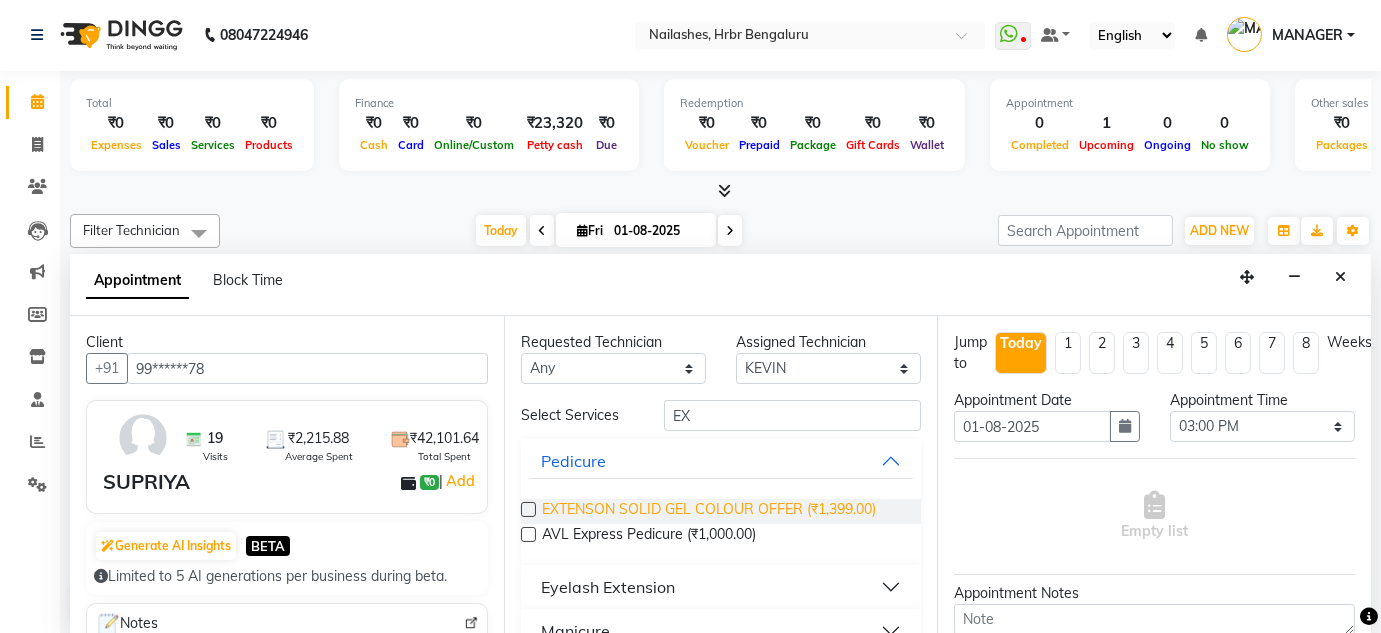 click on "EXTENSON SOLID GEL COLOUR OFFER (₹1,399.00)" at bounding box center [709, 511] 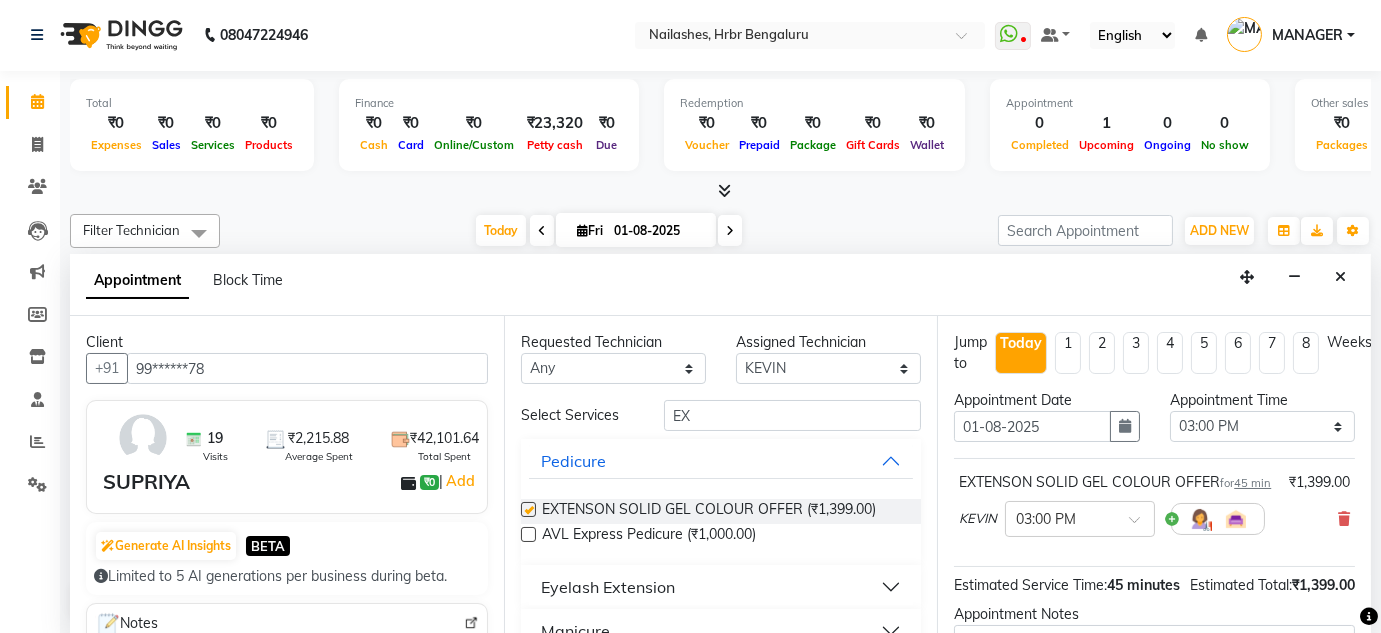 checkbox on "false" 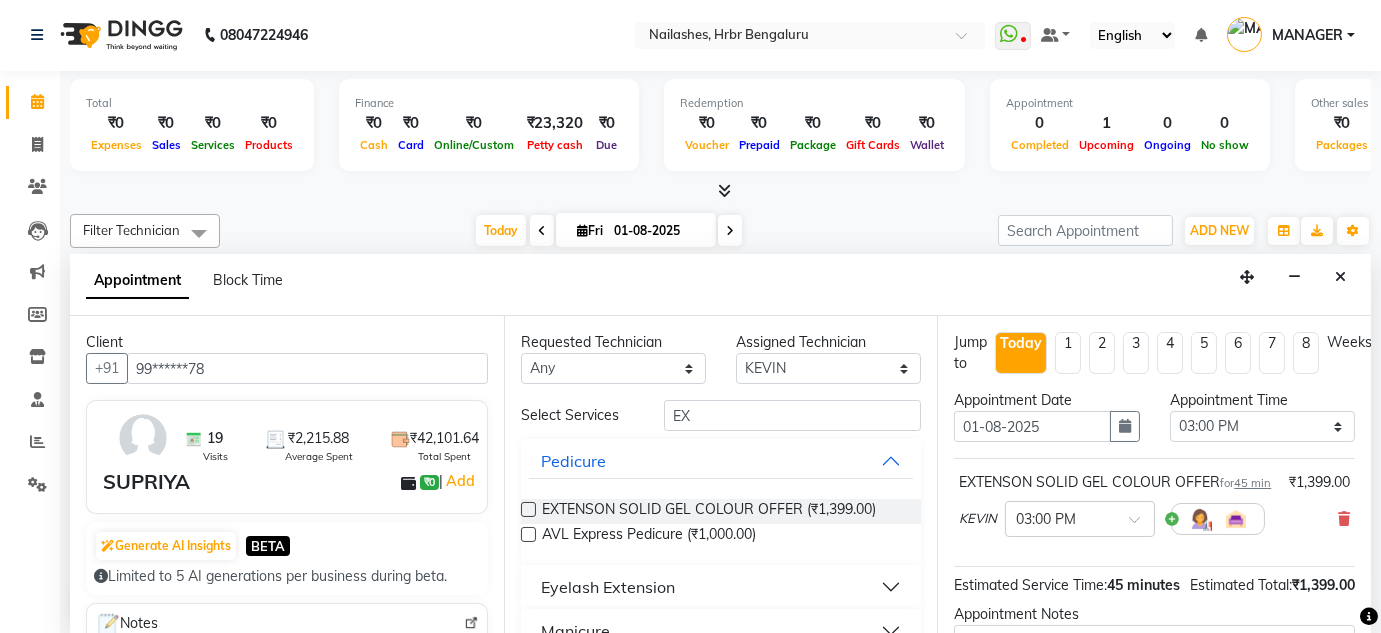 scroll, scrollTop: 249, scrollLeft: 0, axis: vertical 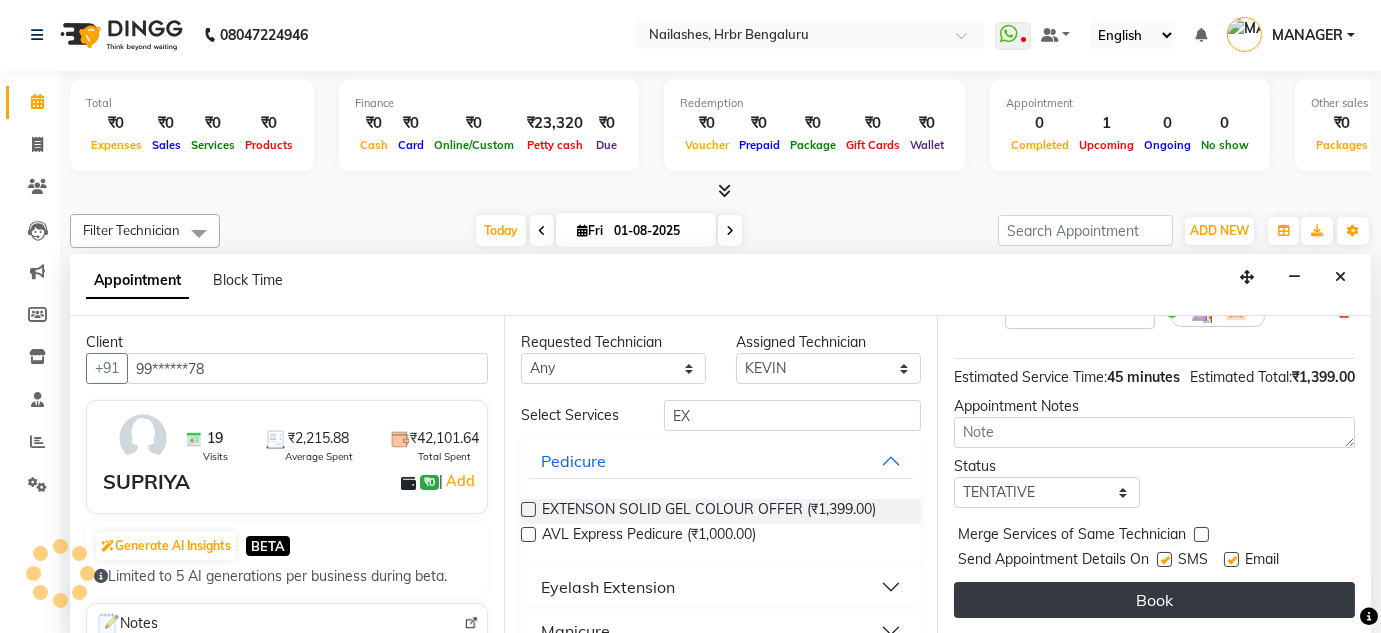 click on "Book" at bounding box center [1154, 600] 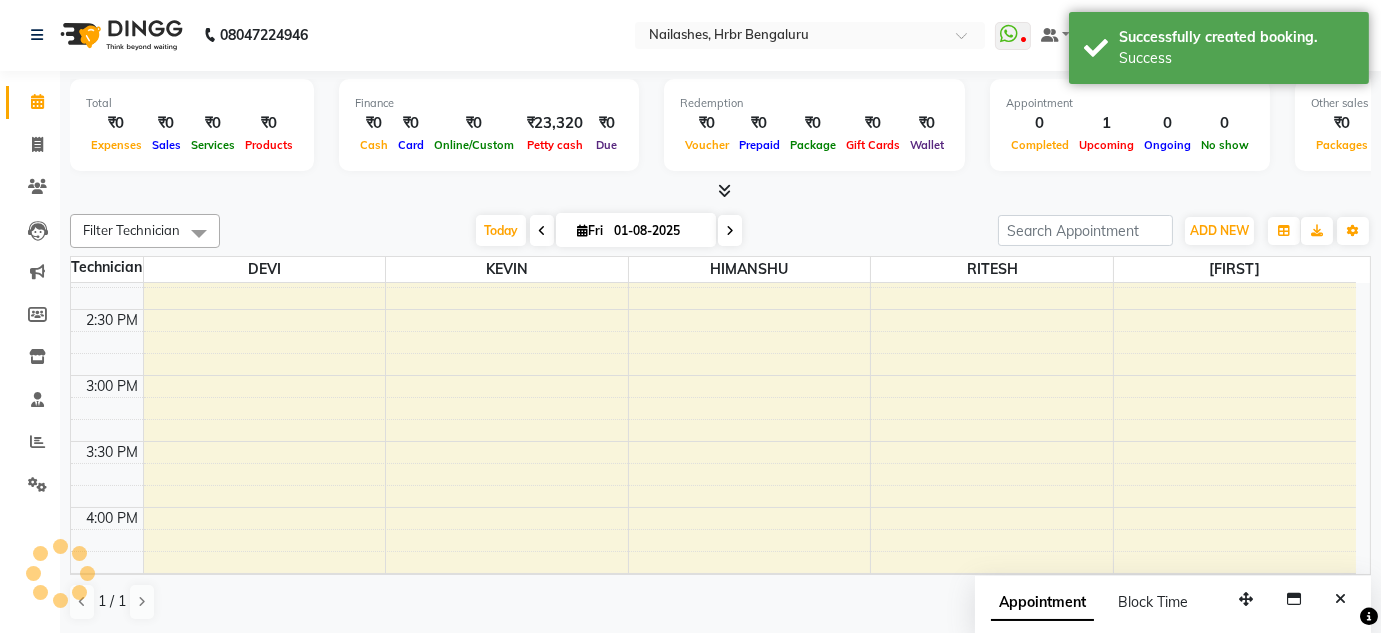 scroll, scrollTop: 0, scrollLeft: 0, axis: both 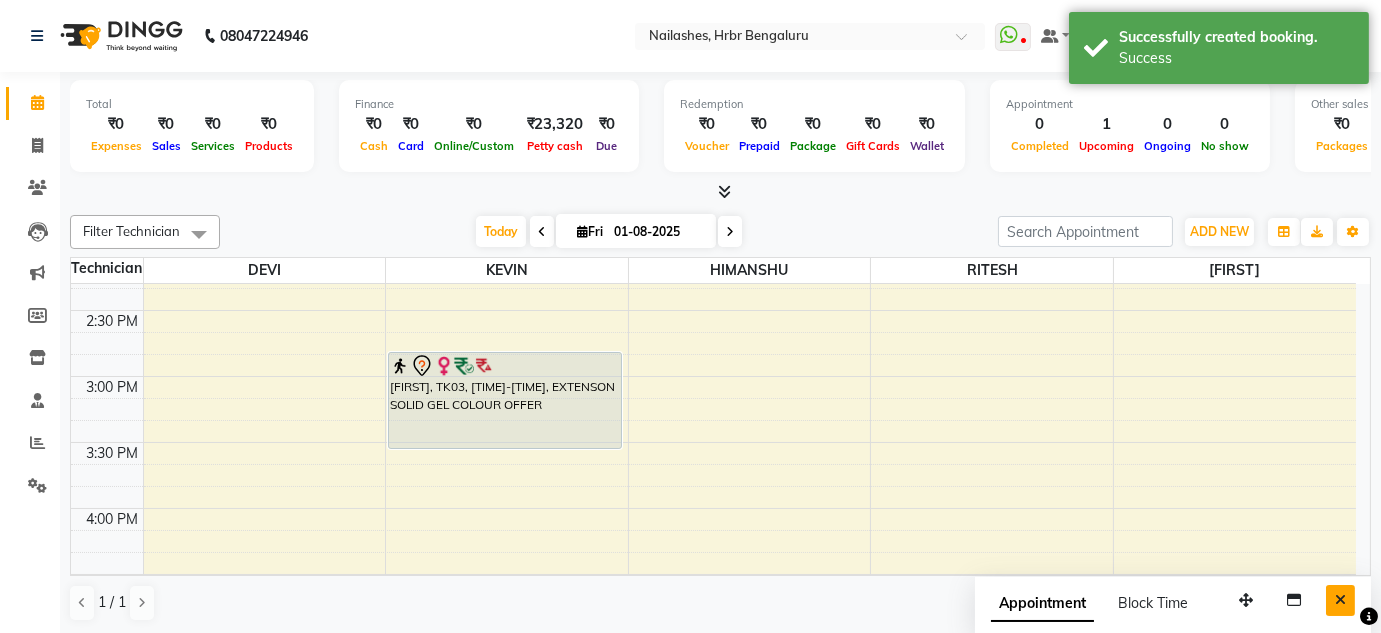 click at bounding box center [1340, 600] 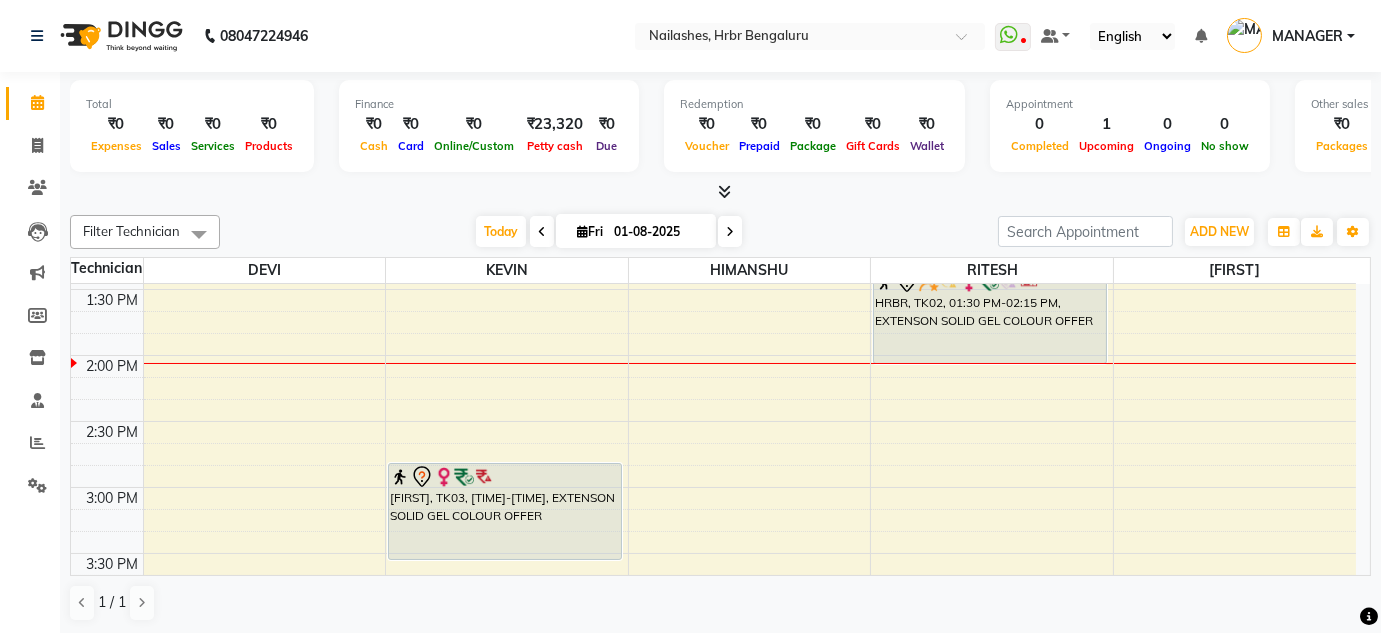 scroll, scrollTop: 1792, scrollLeft: 0, axis: vertical 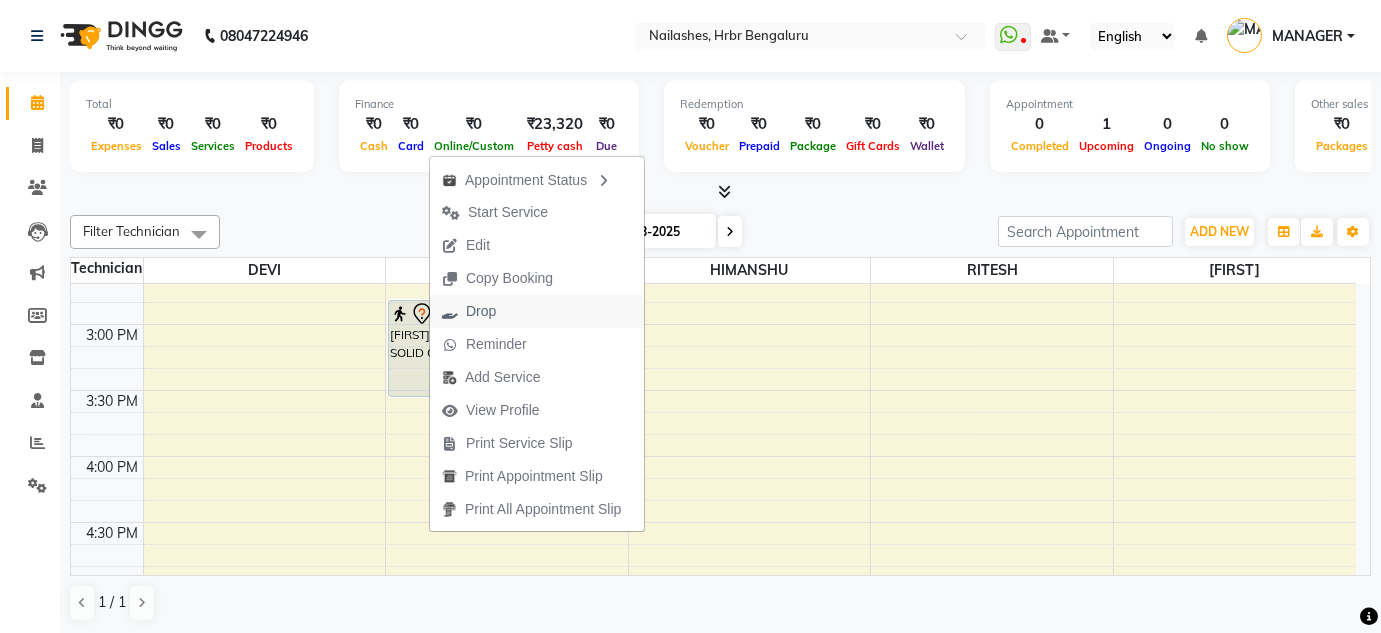 click on "Drop" at bounding box center [469, 311] 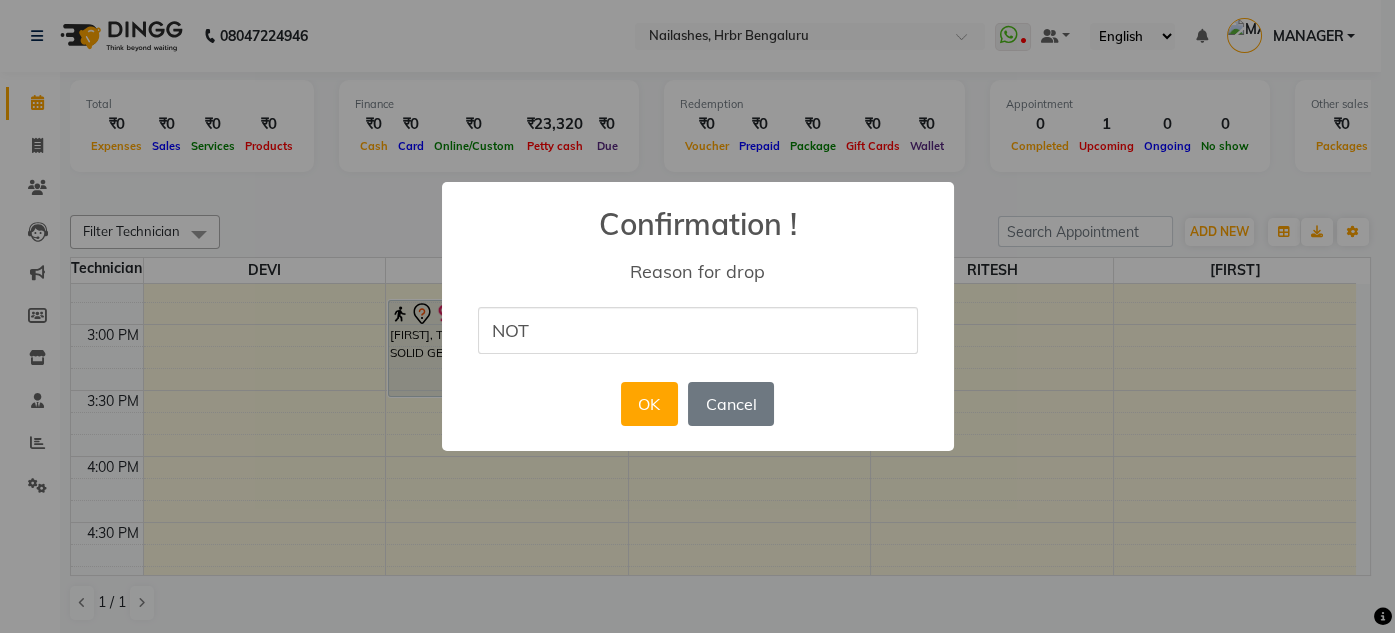 type on "NOT COMING" 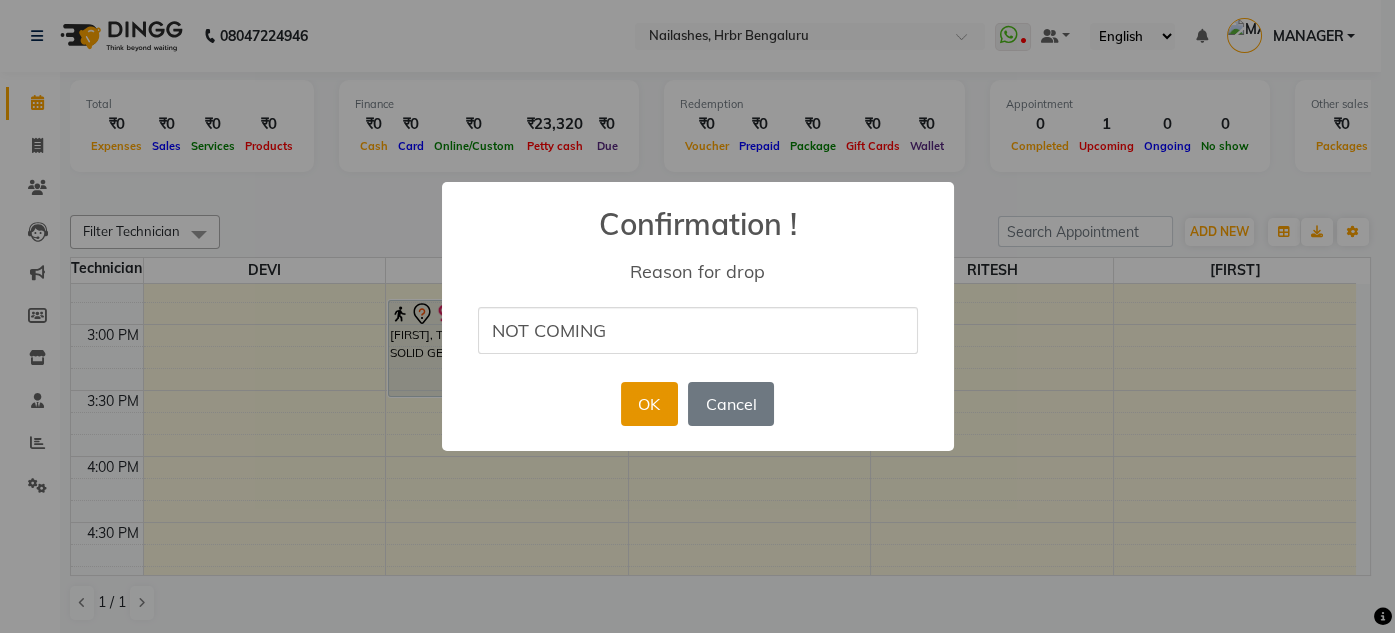 click on "OK" at bounding box center (649, 404) 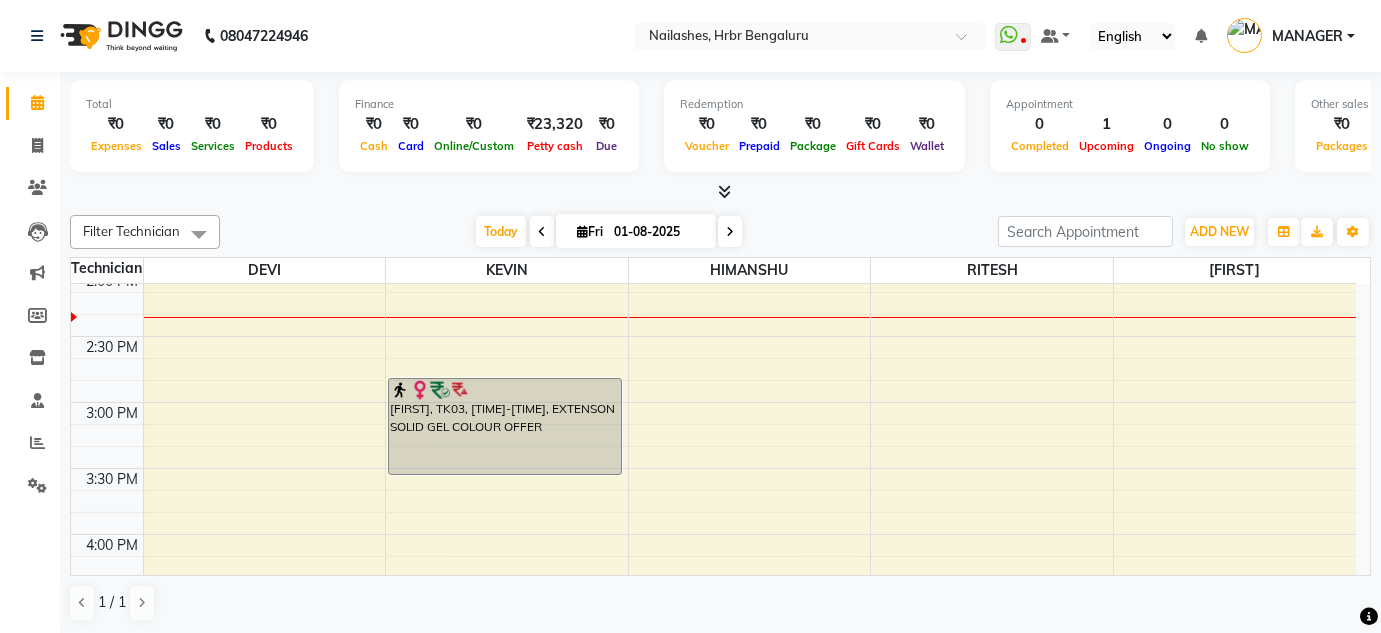 scroll, scrollTop: 1845, scrollLeft: 0, axis: vertical 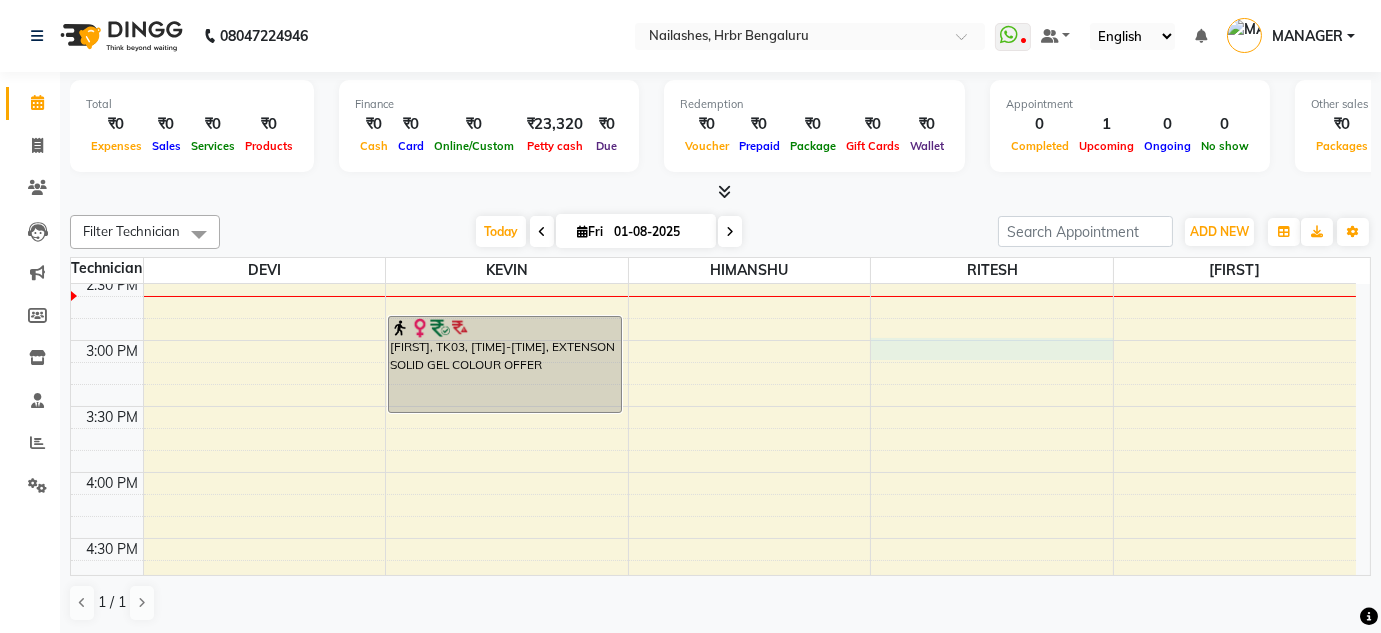 click on "HRBR, TK01, [TIME]-[TIME], EXTENSON SOLID GEL COLOUR OFFER             HRBR, TK02, [TIME]-[TIME], EXTENSON SOLID GEL COLOUR OFFER" at bounding box center [713, -188] 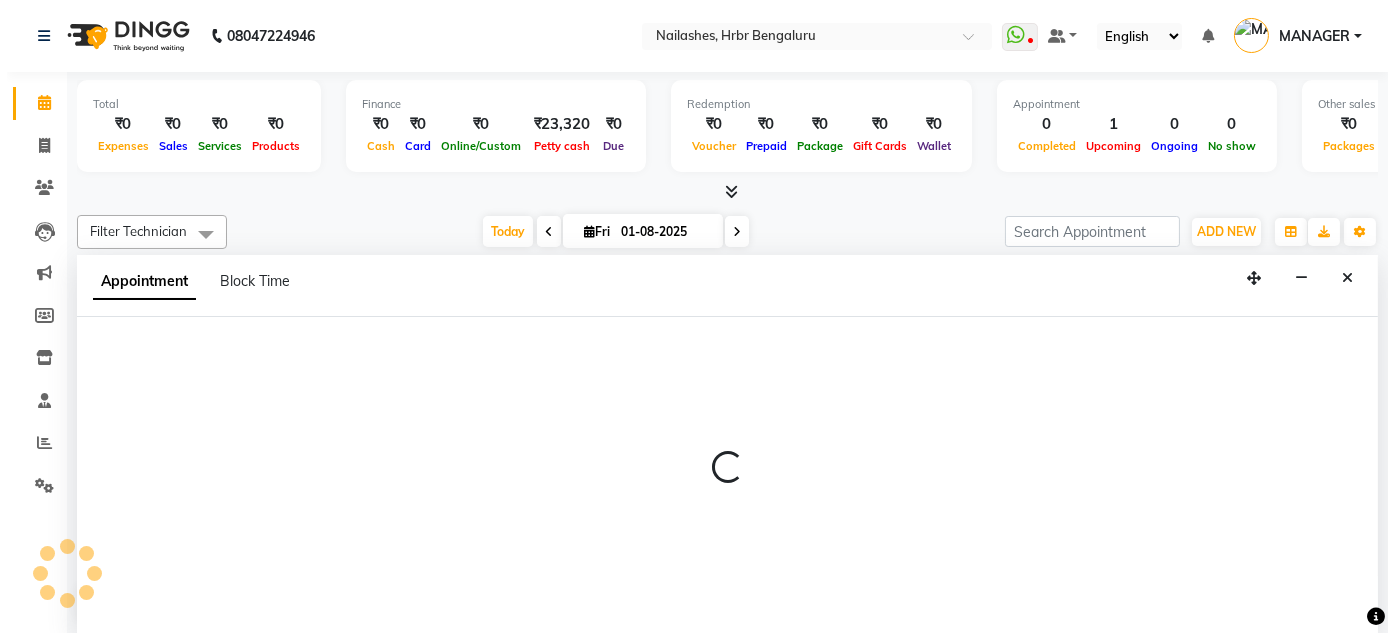 scroll, scrollTop: 1, scrollLeft: 0, axis: vertical 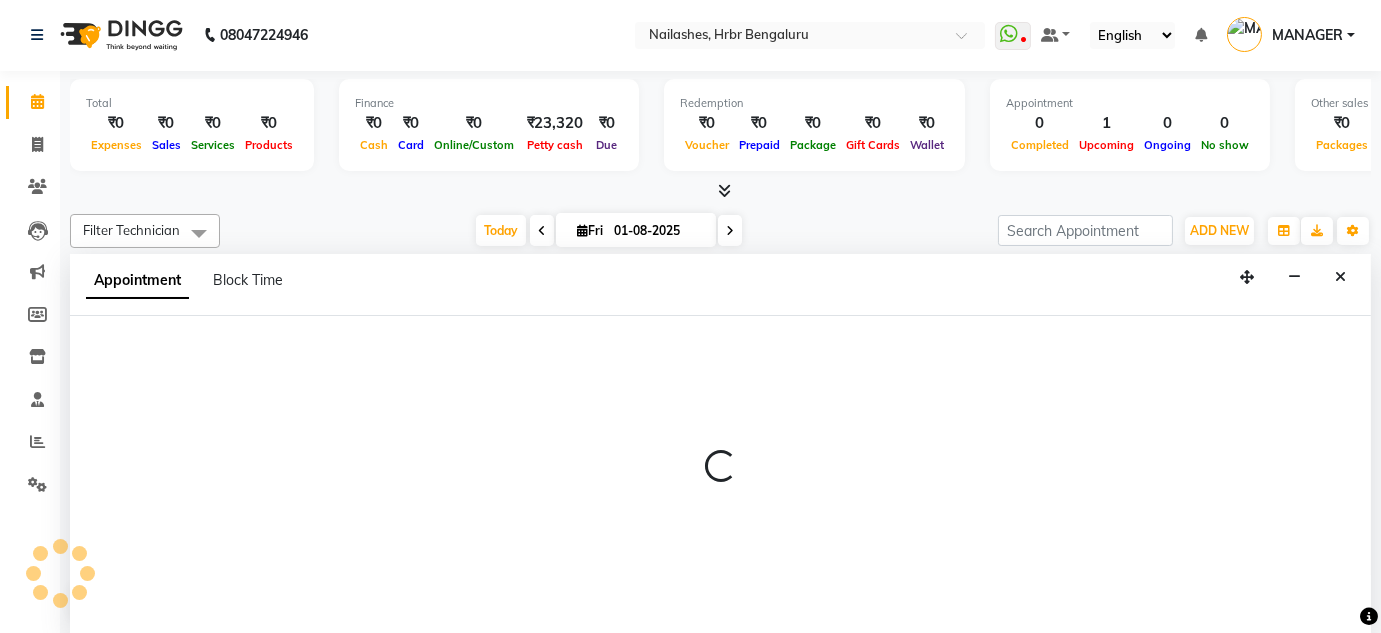select on "84501" 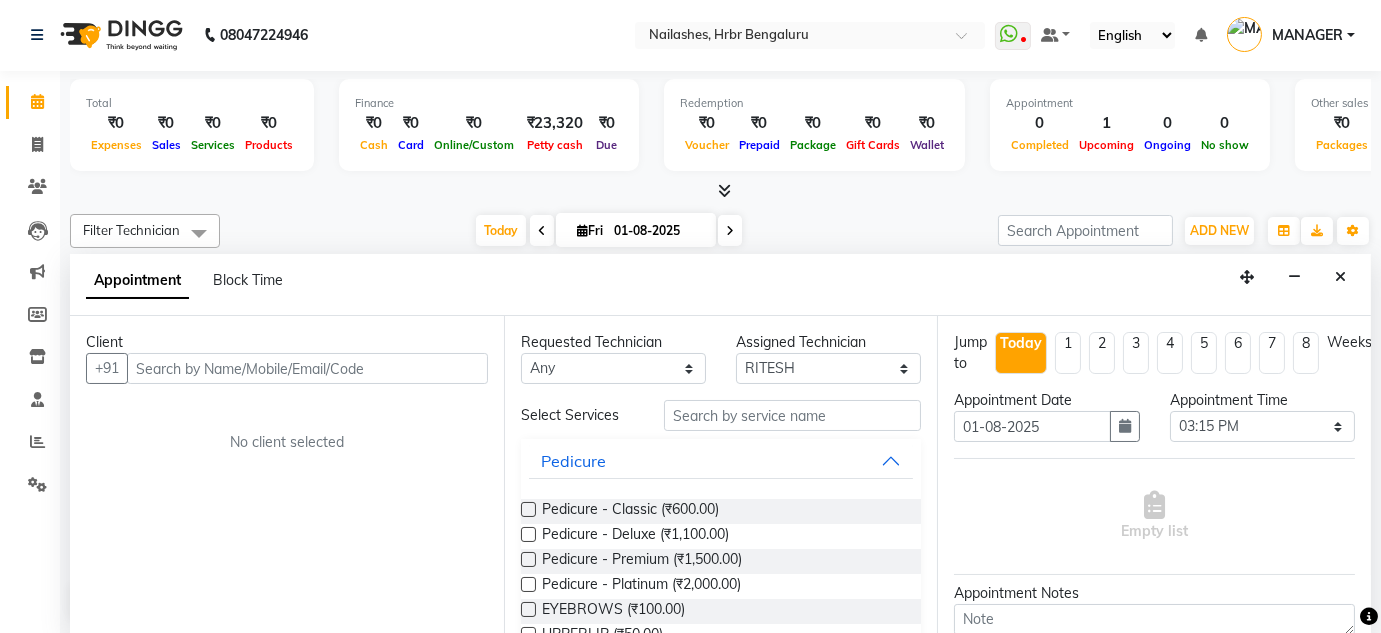 click at bounding box center [307, 368] 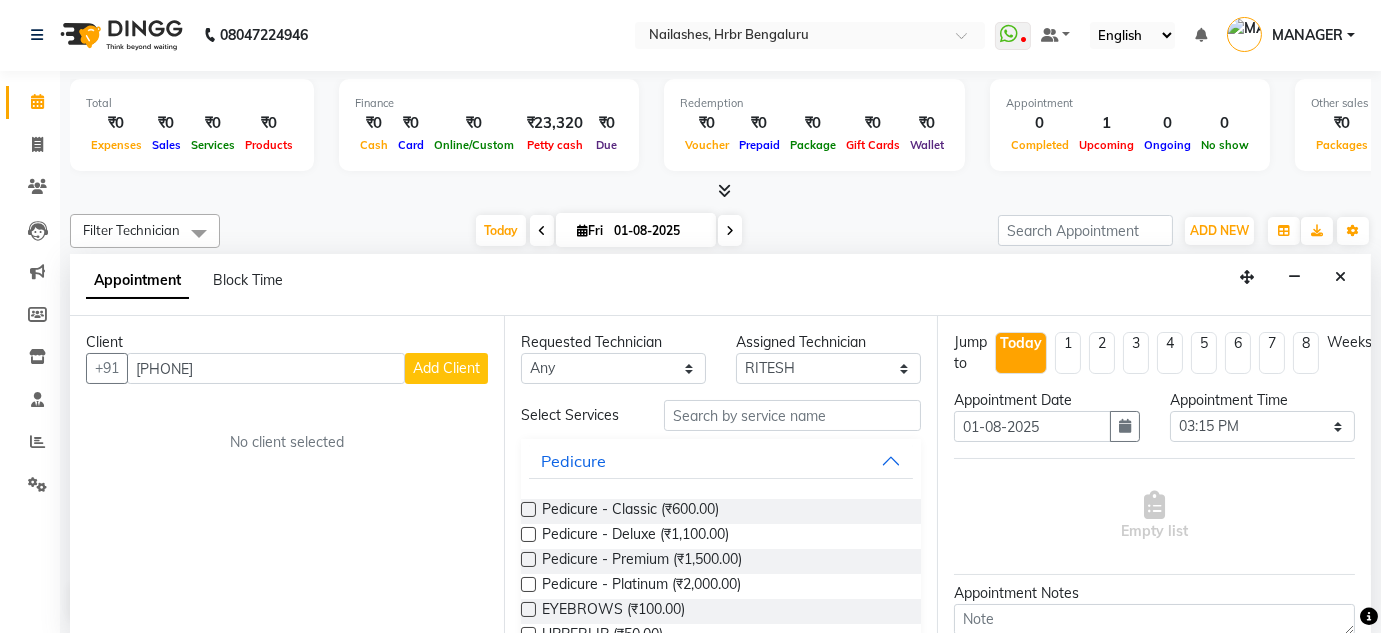type on "[PHONE]" 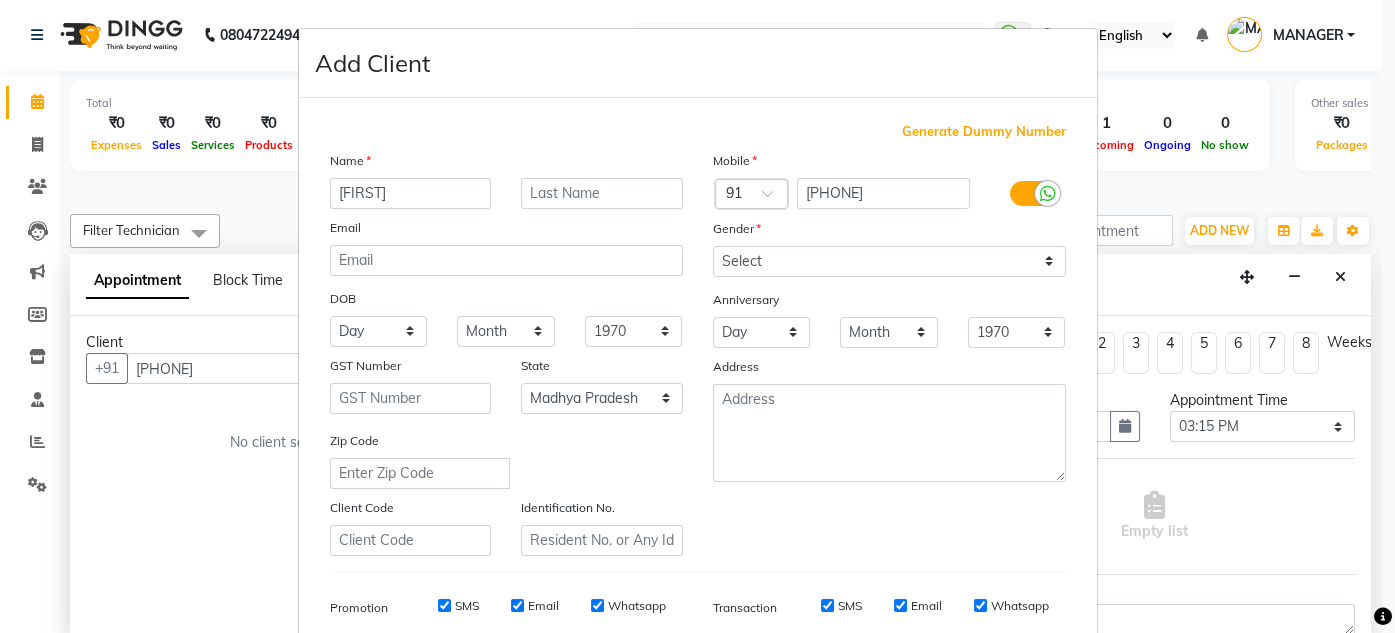 type on "[FIRST]" 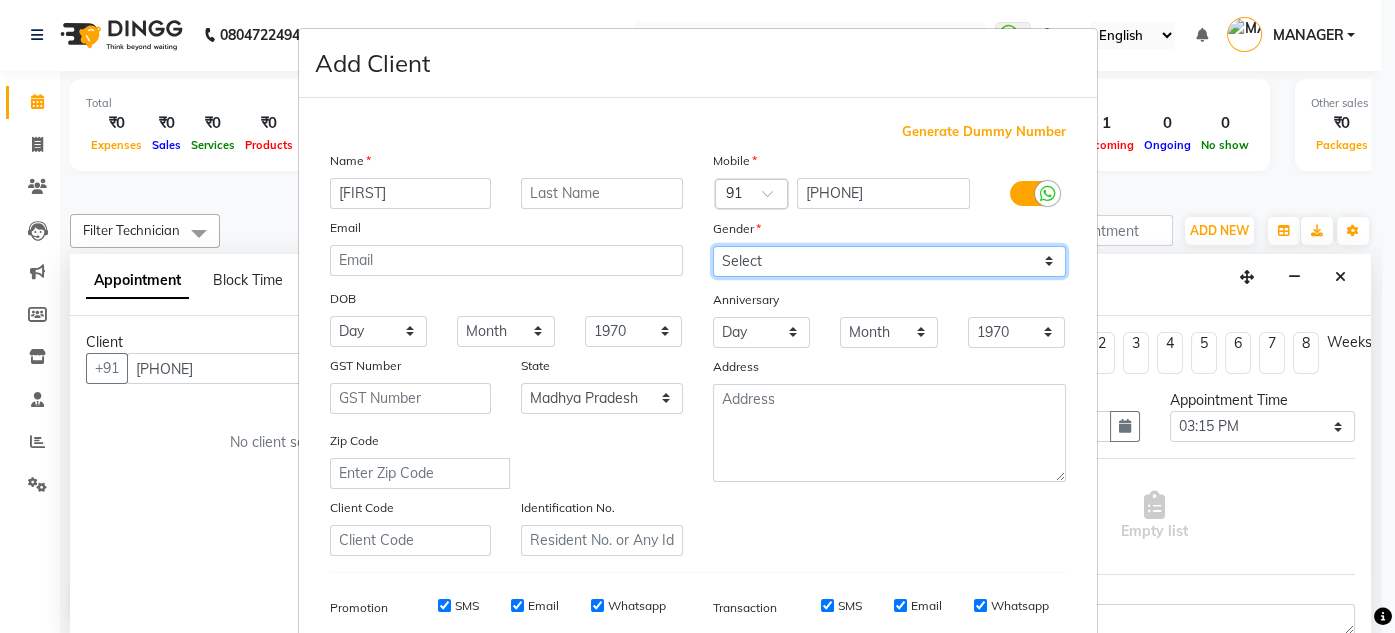 click on "Select Male Female Other Prefer Not To Say" at bounding box center [889, 261] 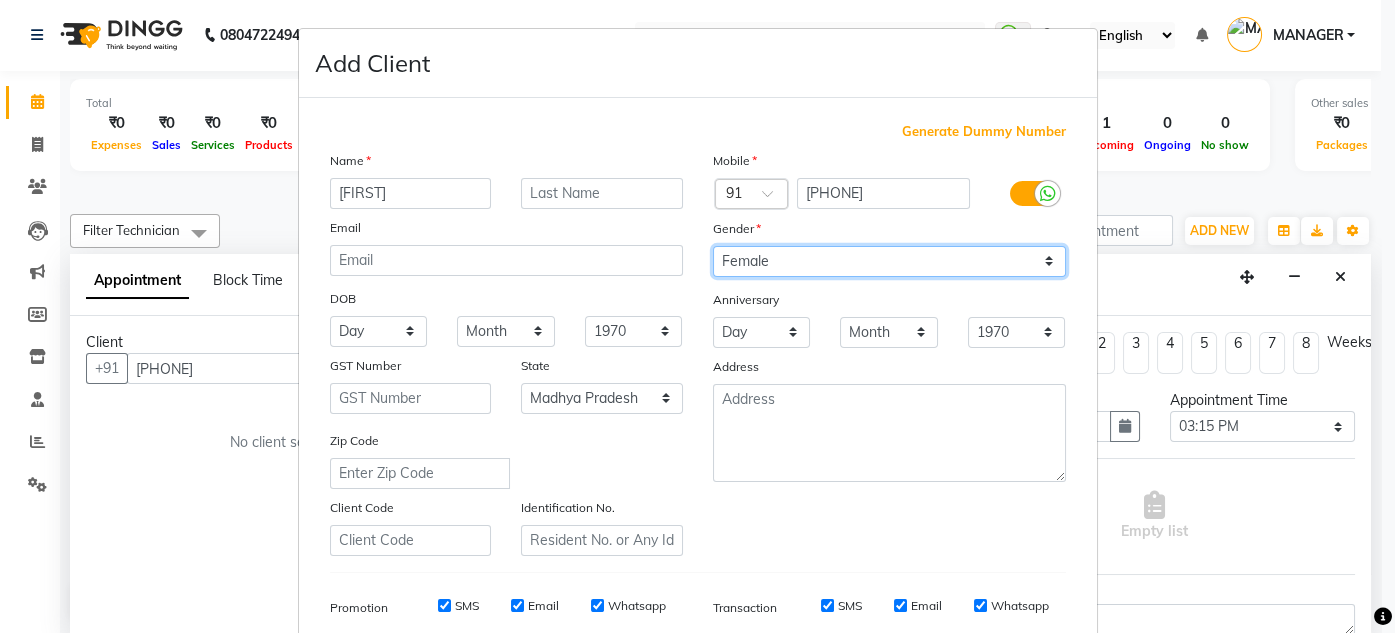click on "Select Male Female Other Prefer Not To Say" at bounding box center (889, 261) 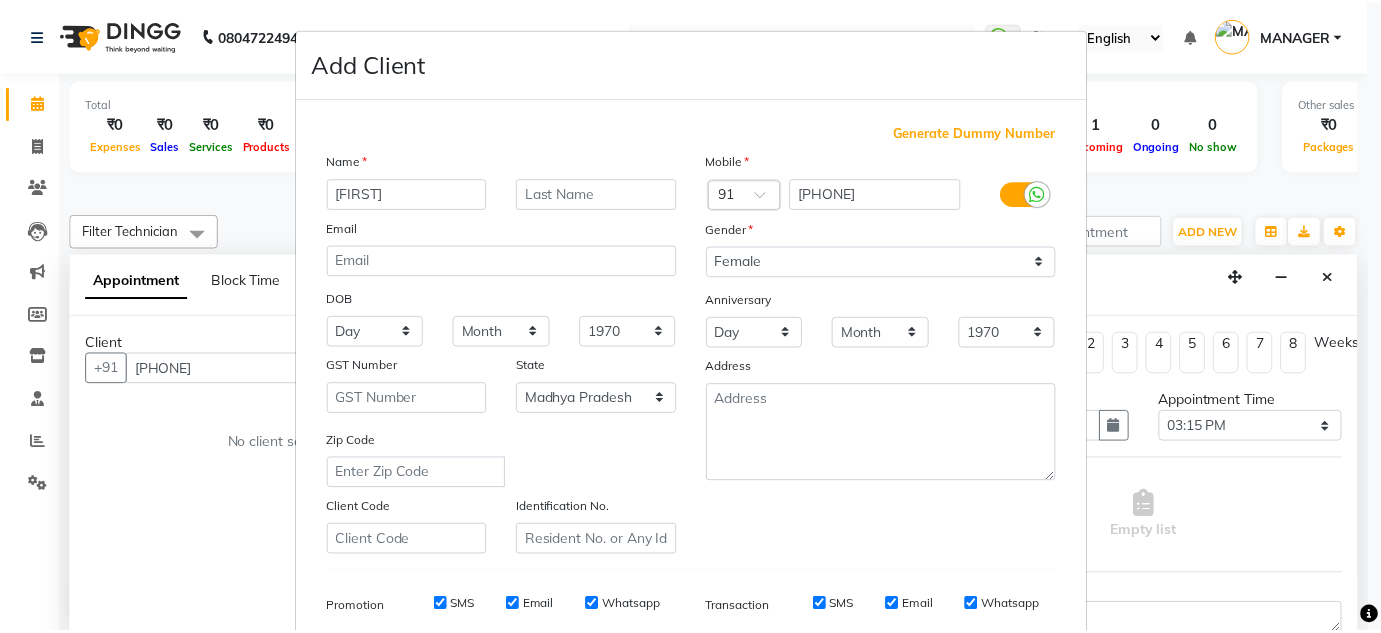 scroll, scrollTop: 289, scrollLeft: 0, axis: vertical 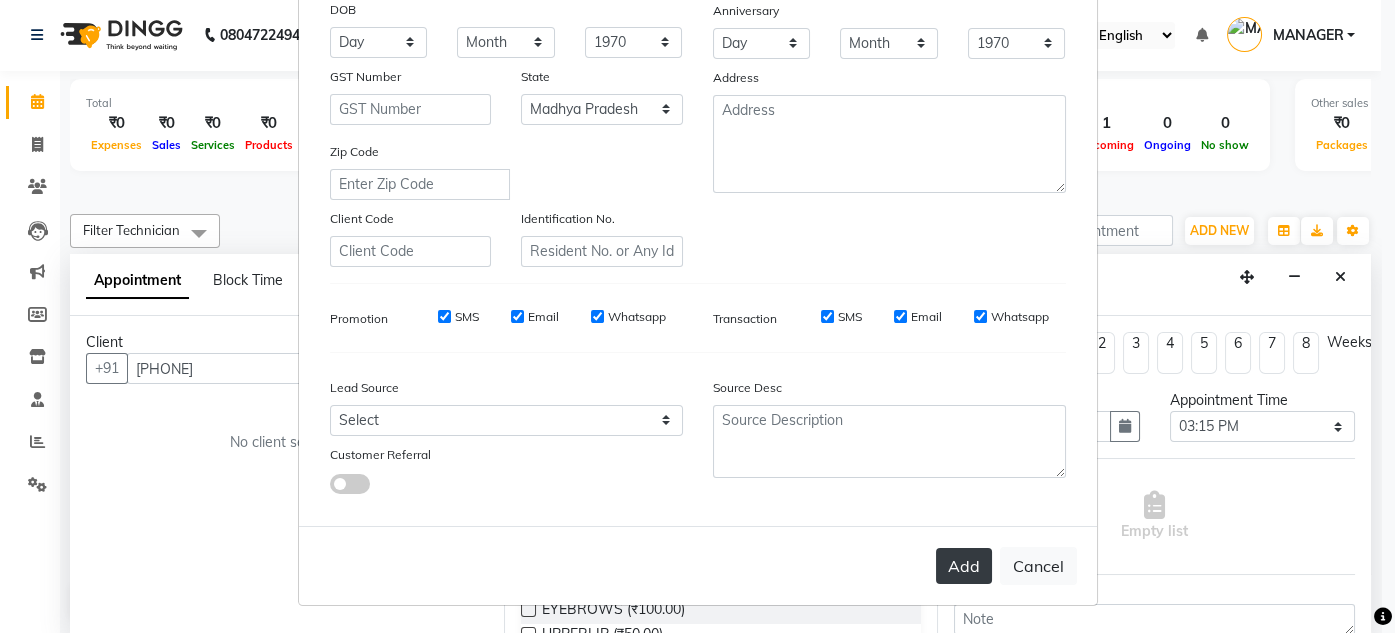click on "Add" at bounding box center (964, 566) 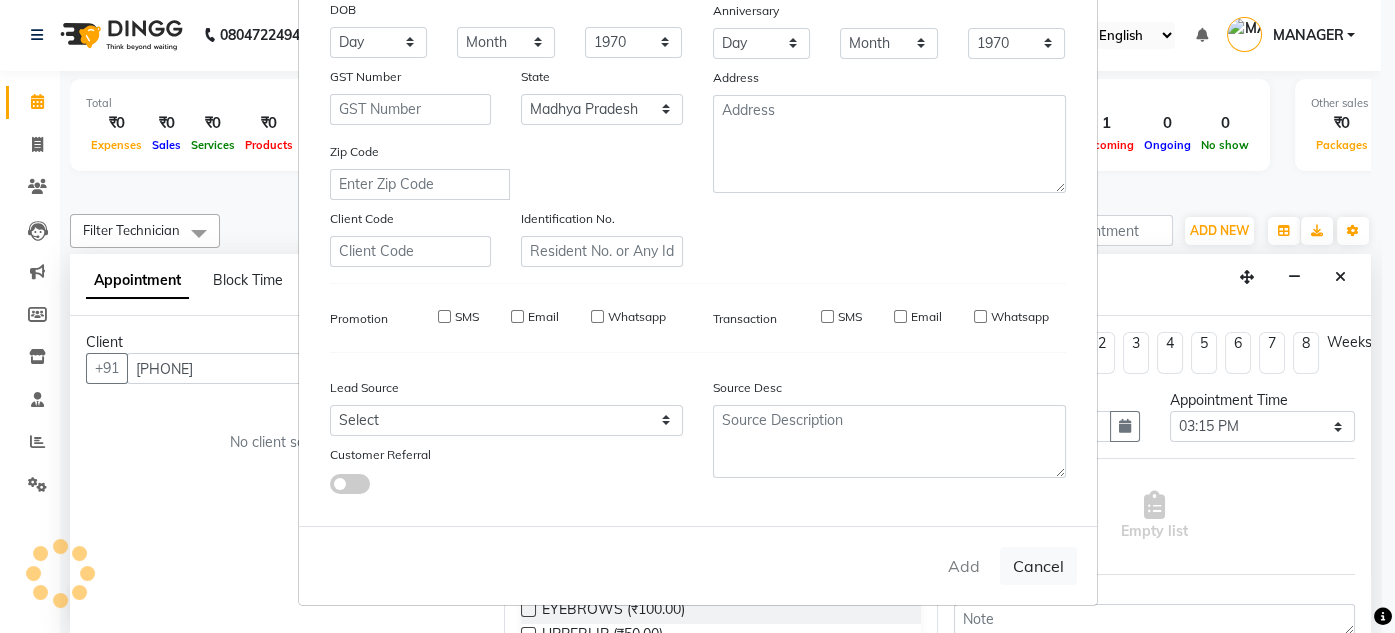 type on "96******16" 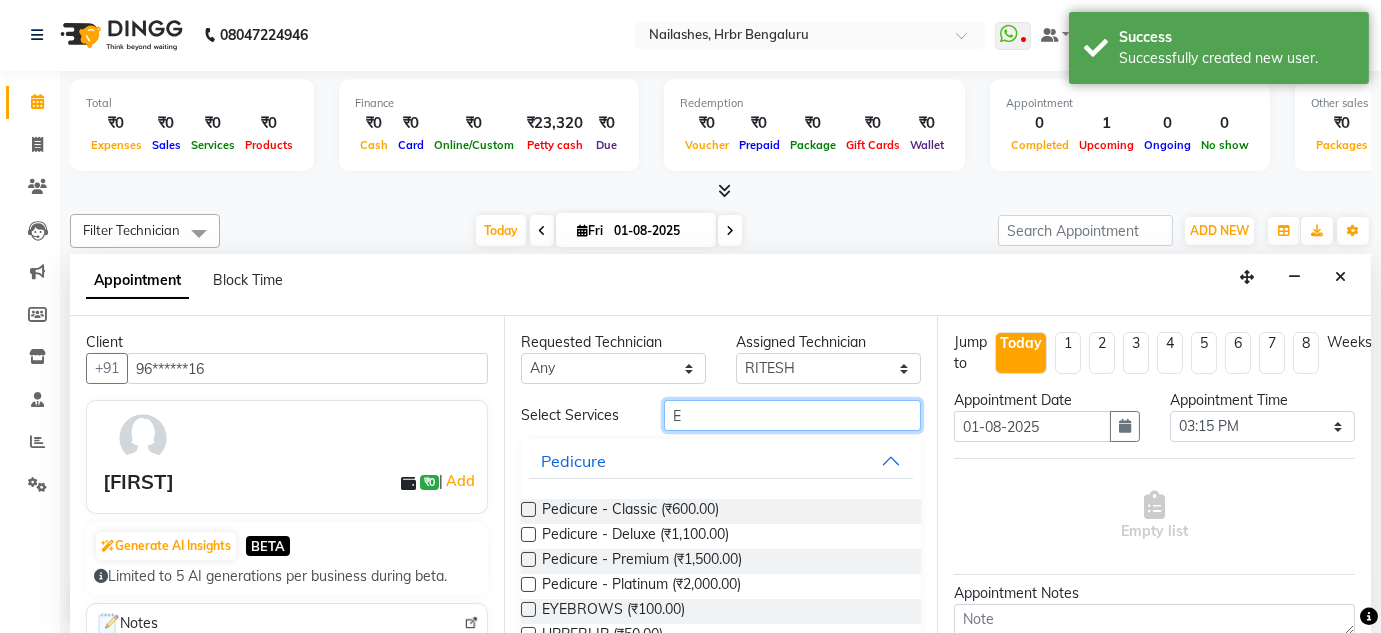 click on "E" at bounding box center (792, 415) 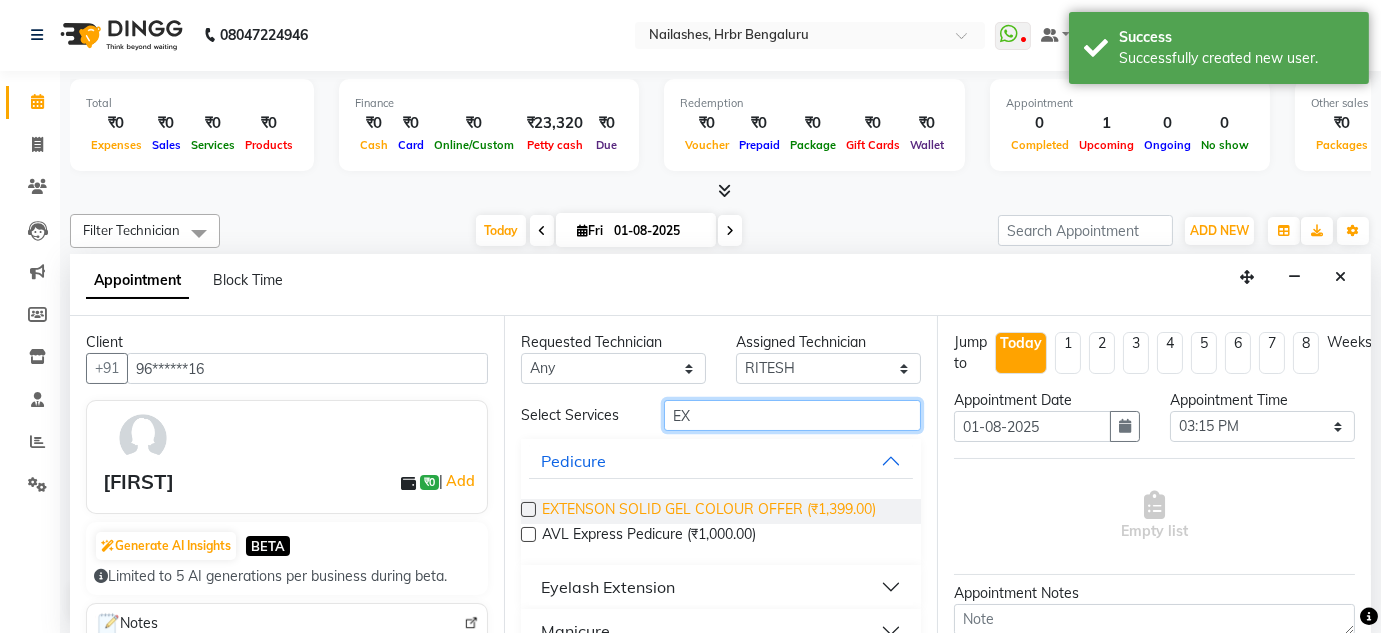 type on "EX" 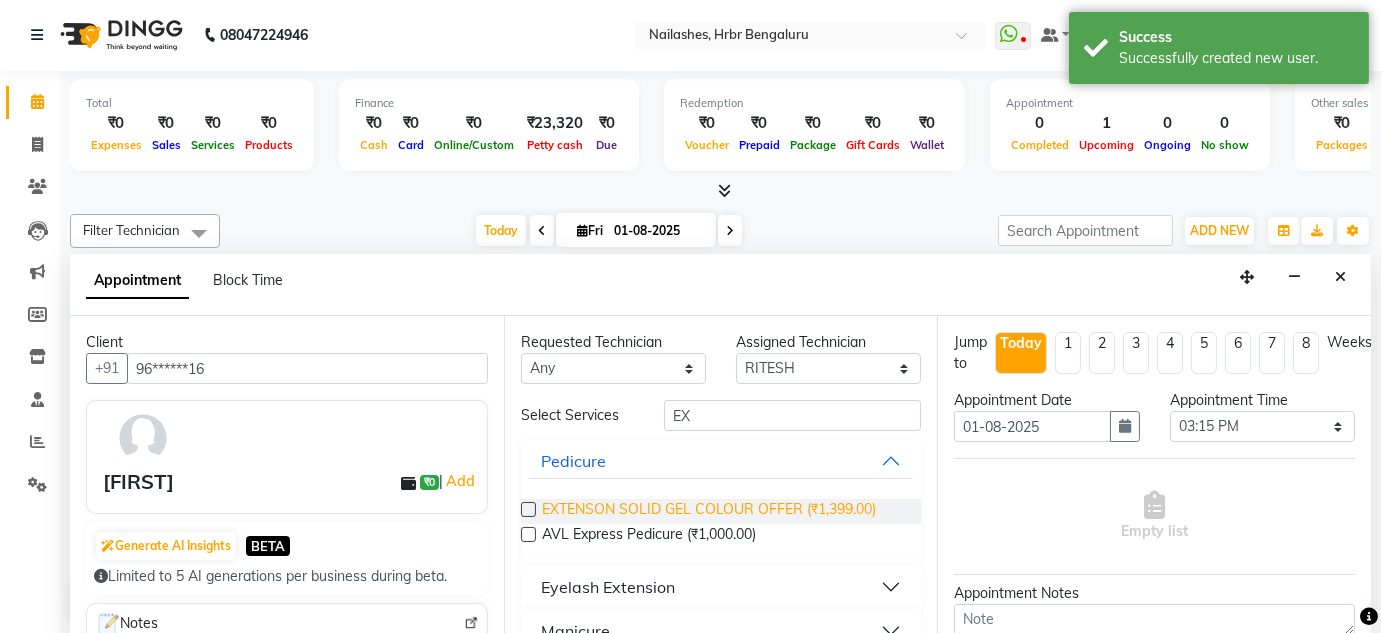 click on "EXTENSON SOLID GEL COLOUR OFFER (₹1,399.00)" at bounding box center (709, 511) 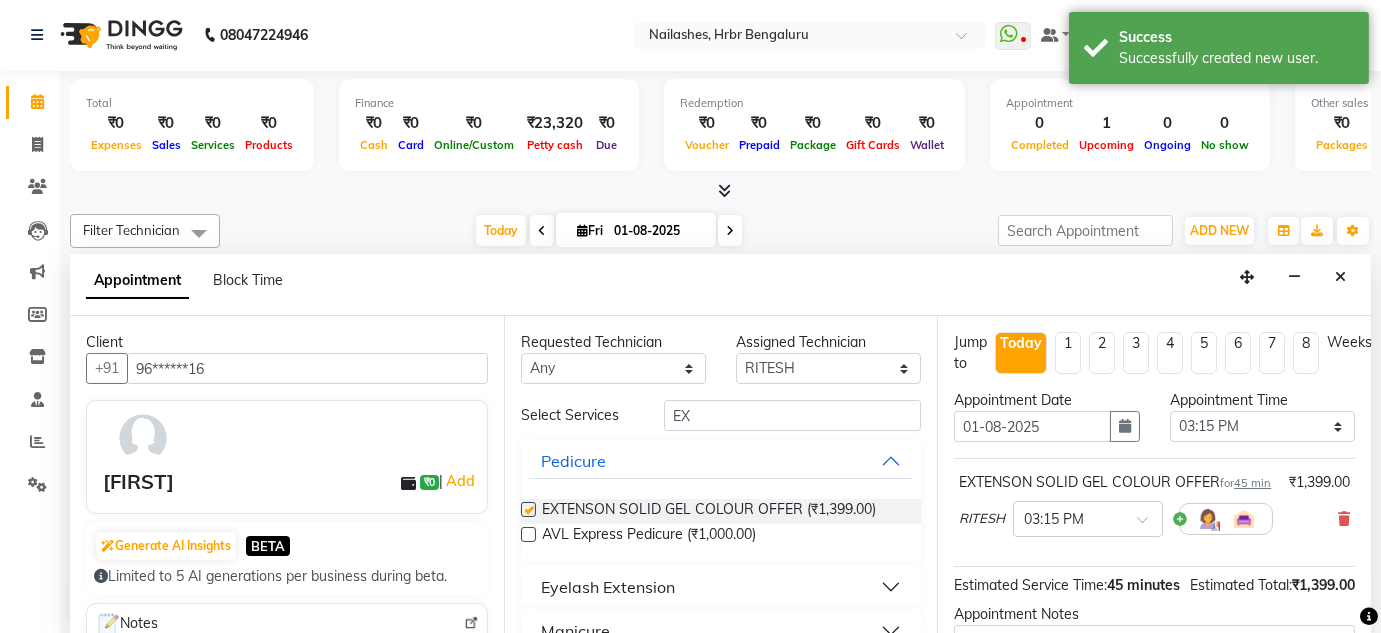 checkbox on "false" 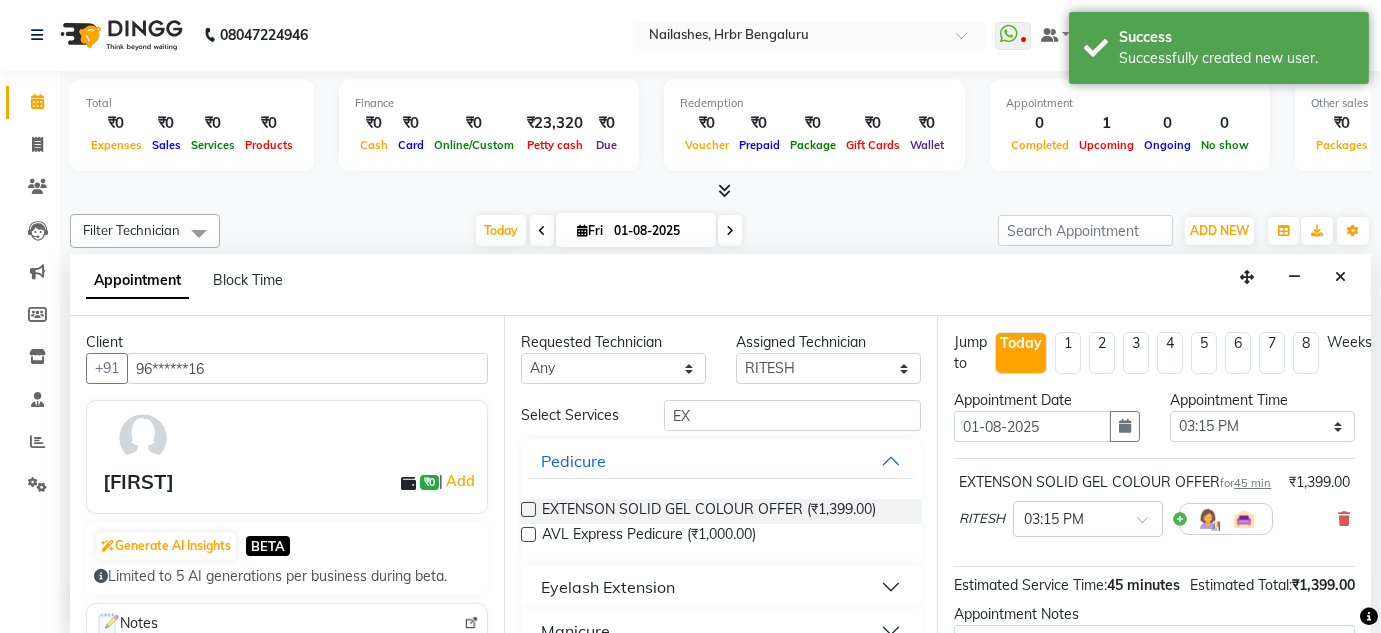 scroll, scrollTop: 249, scrollLeft: 0, axis: vertical 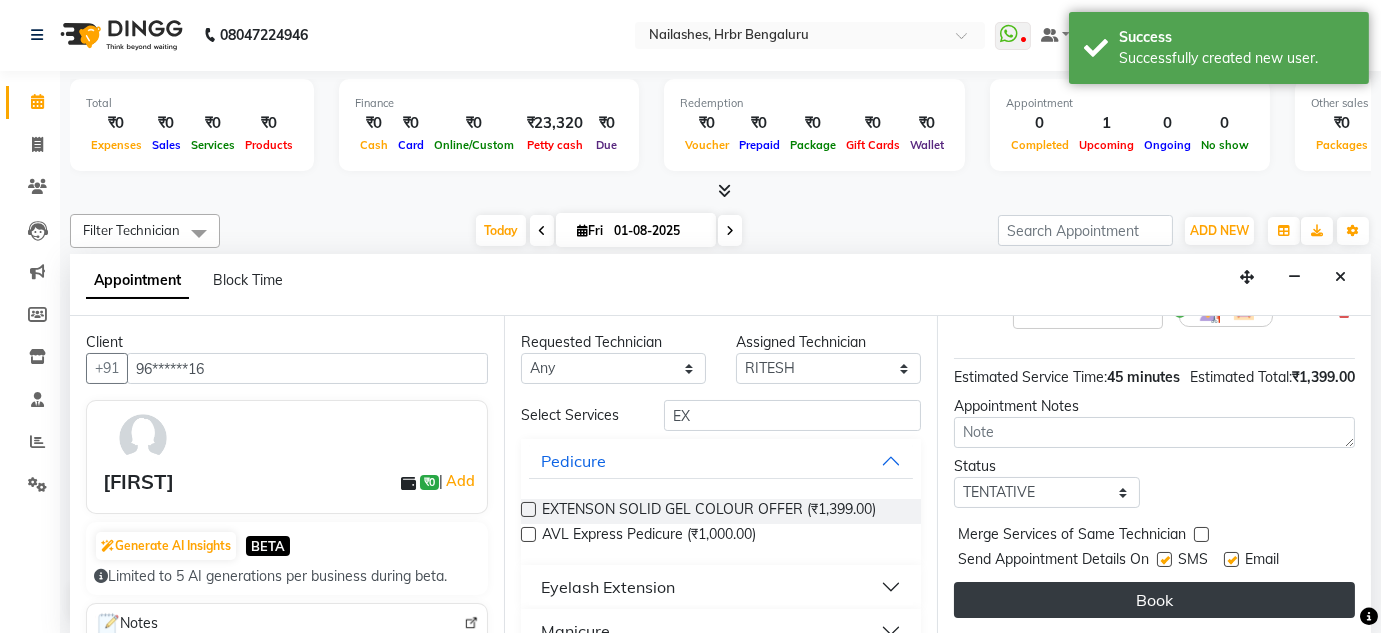 click on "Book" at bounding box center [1154, 600] 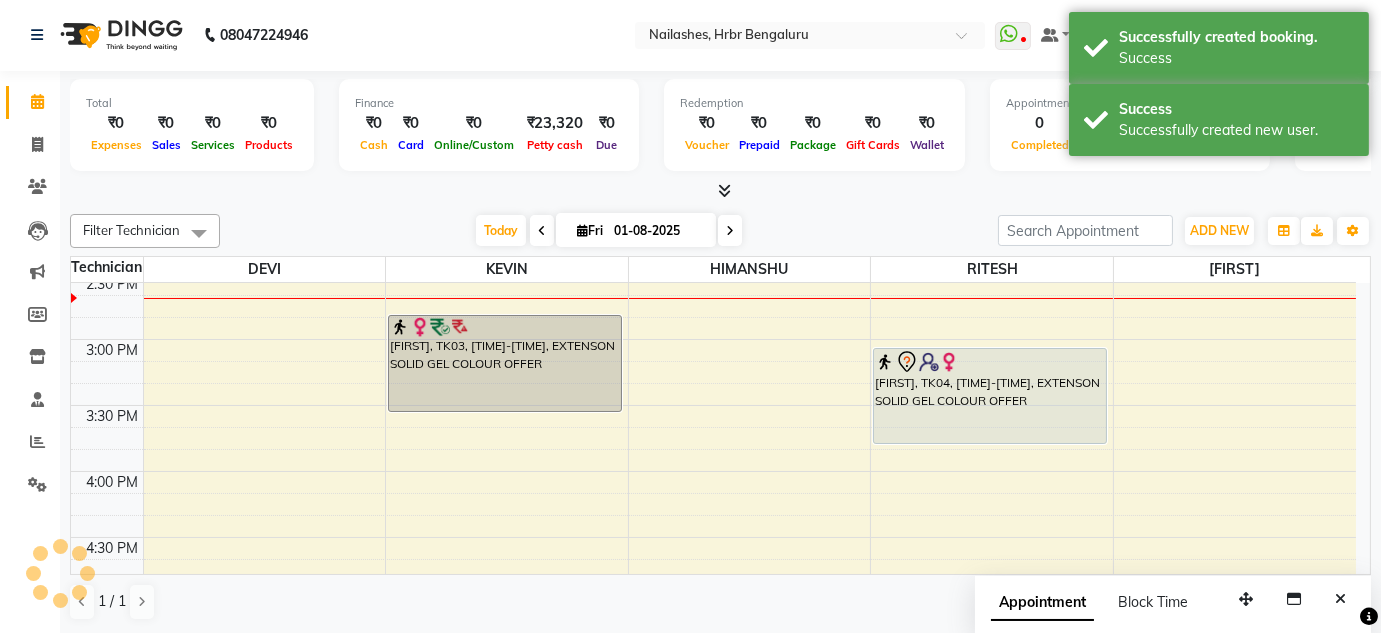 scroll, scrollTop: 0, scrollLeft: 0, axis: both 